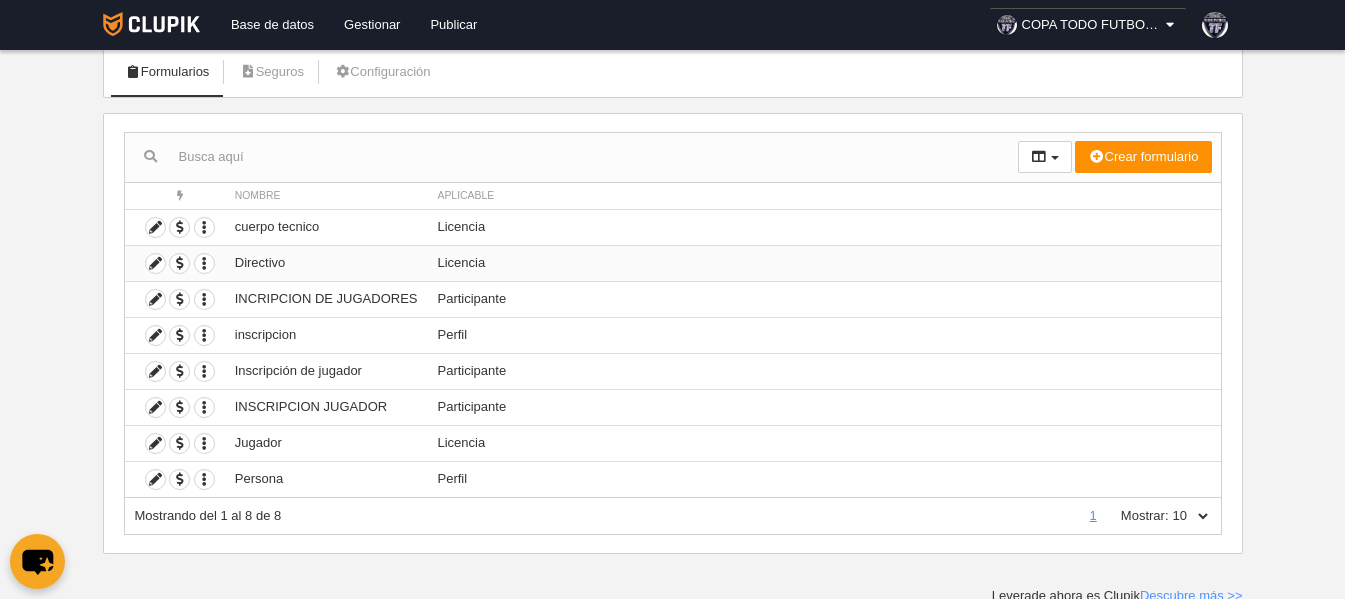 scroll, scrollTop: 127, scrollLeft: 0, axis: vertical 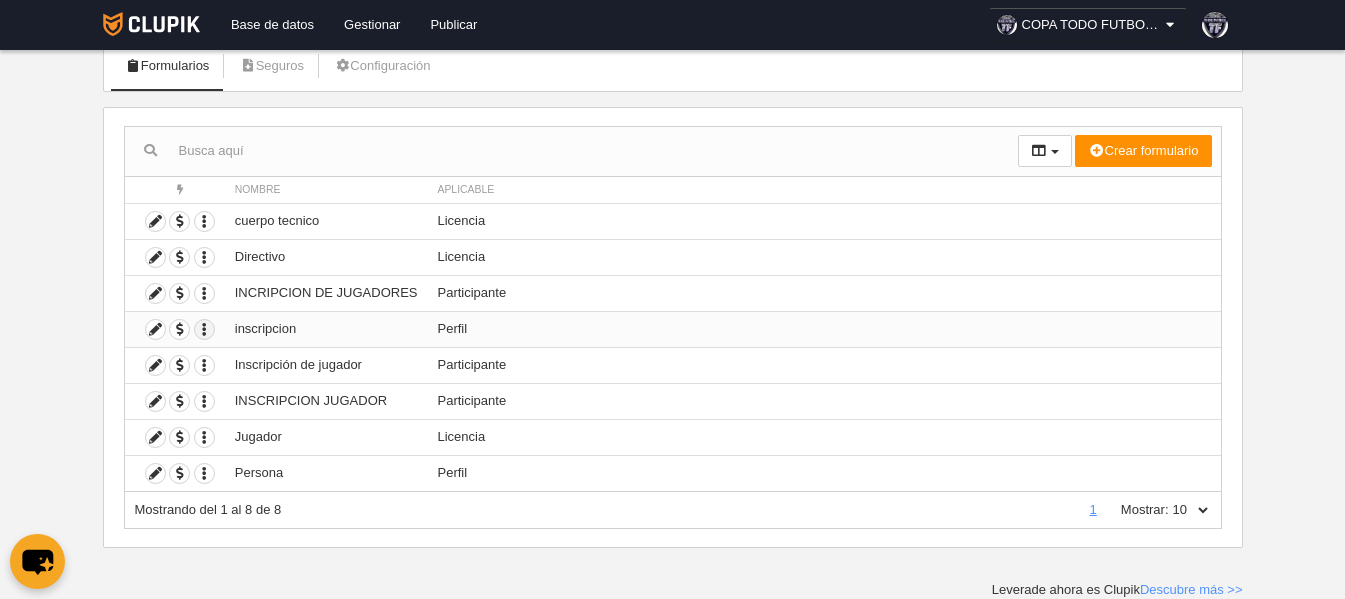 click at bounding box center (204, 329) 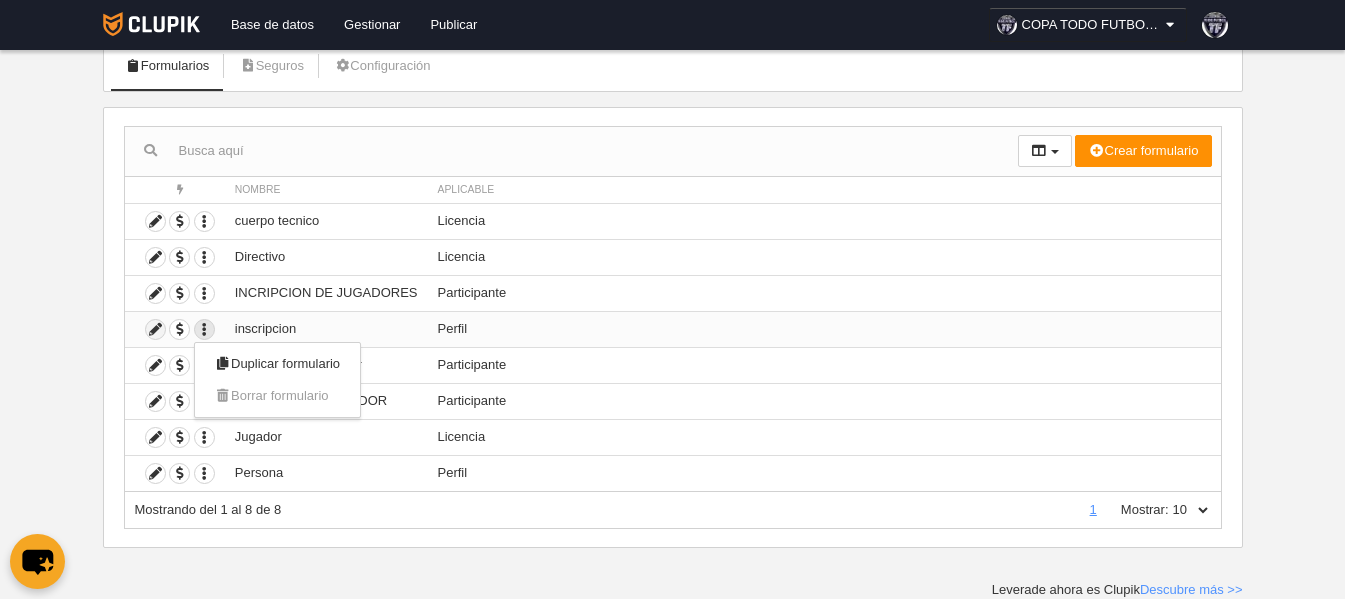 click at bounding box center [155, 329] 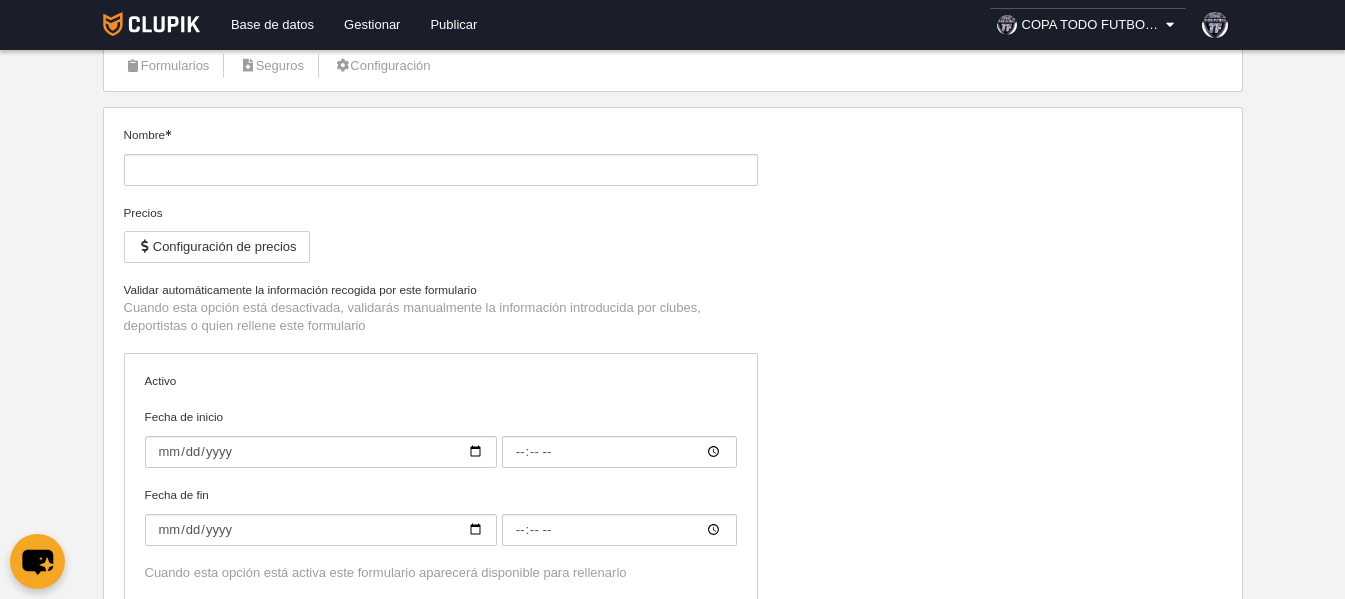 type on "inscripcion" 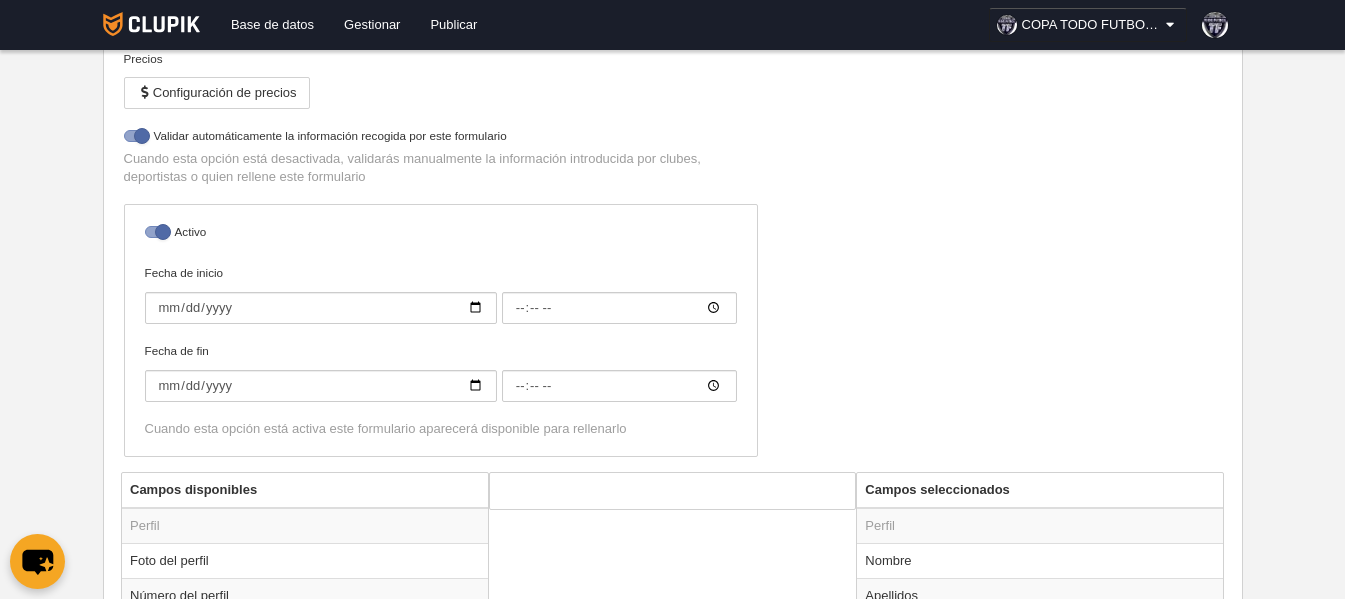 scroll, scrollTop: 327, scrollLeft: 0, axis: vertical 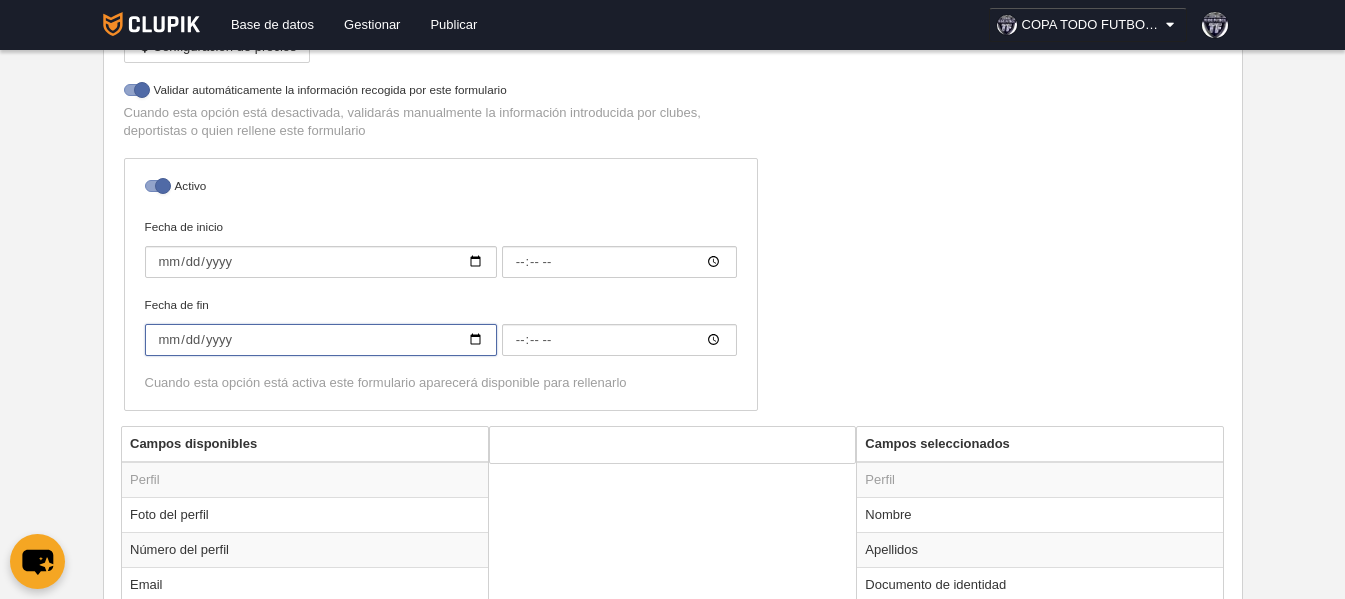 click on "[YYYY]-[MM]-[DD]" at bounding box center (321, 340) 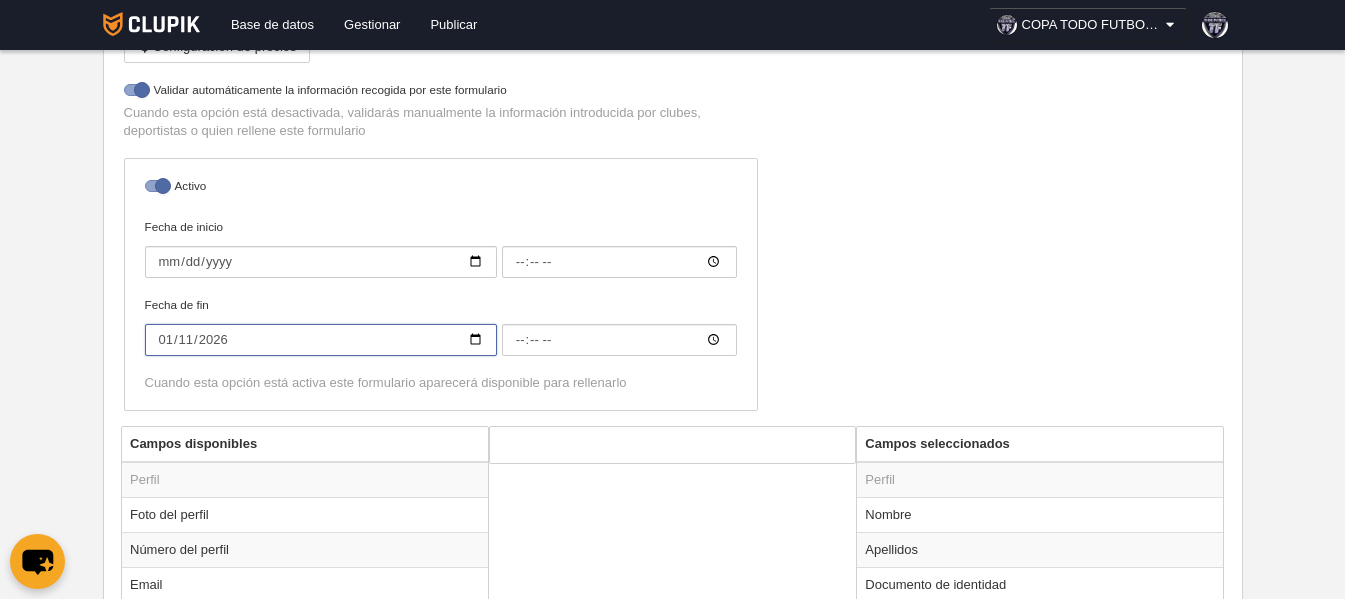 type on "2026-01-11" 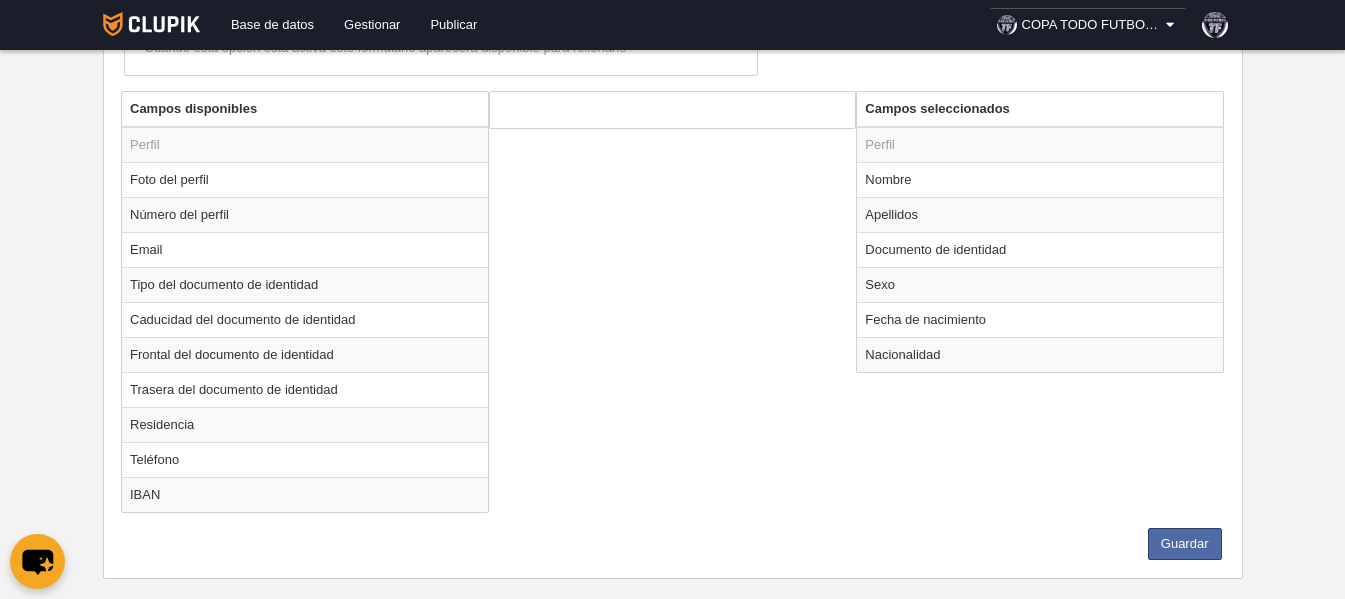 scroll, scrollTop: 693, scrollLeft: 0, axis: vertical 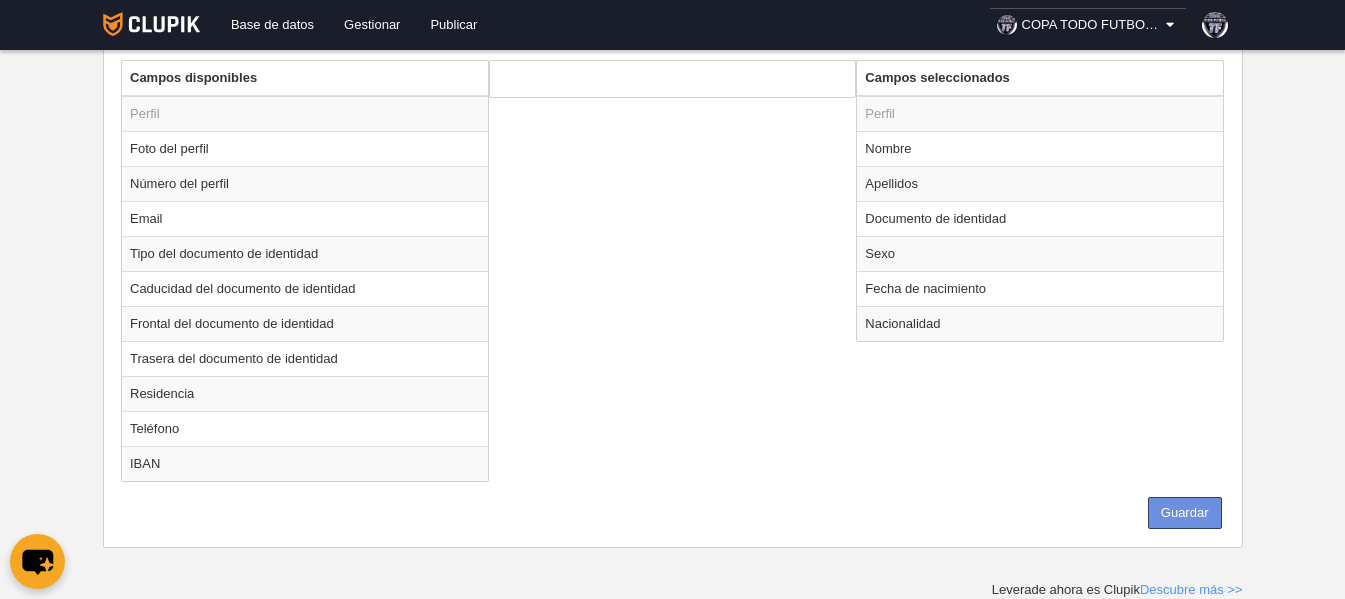 click on "Guardar" at bounding box center [1185, 513] 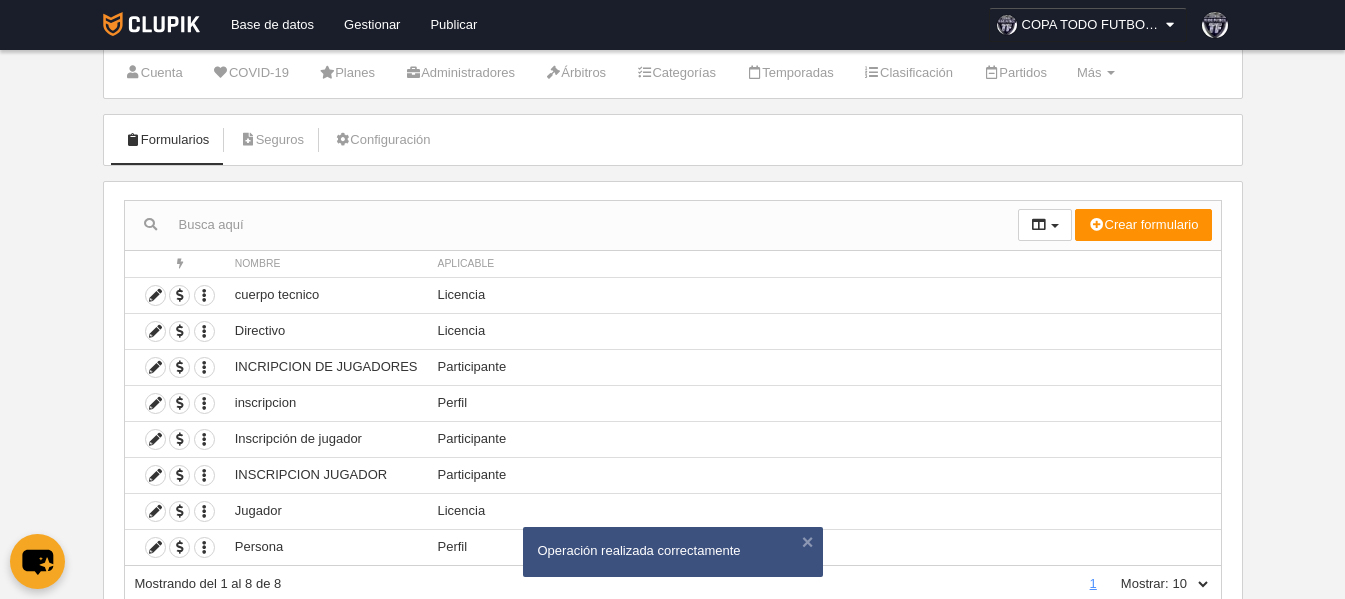 scroll, scrollTop: 100, scrollLeft: 0, axis: vertical 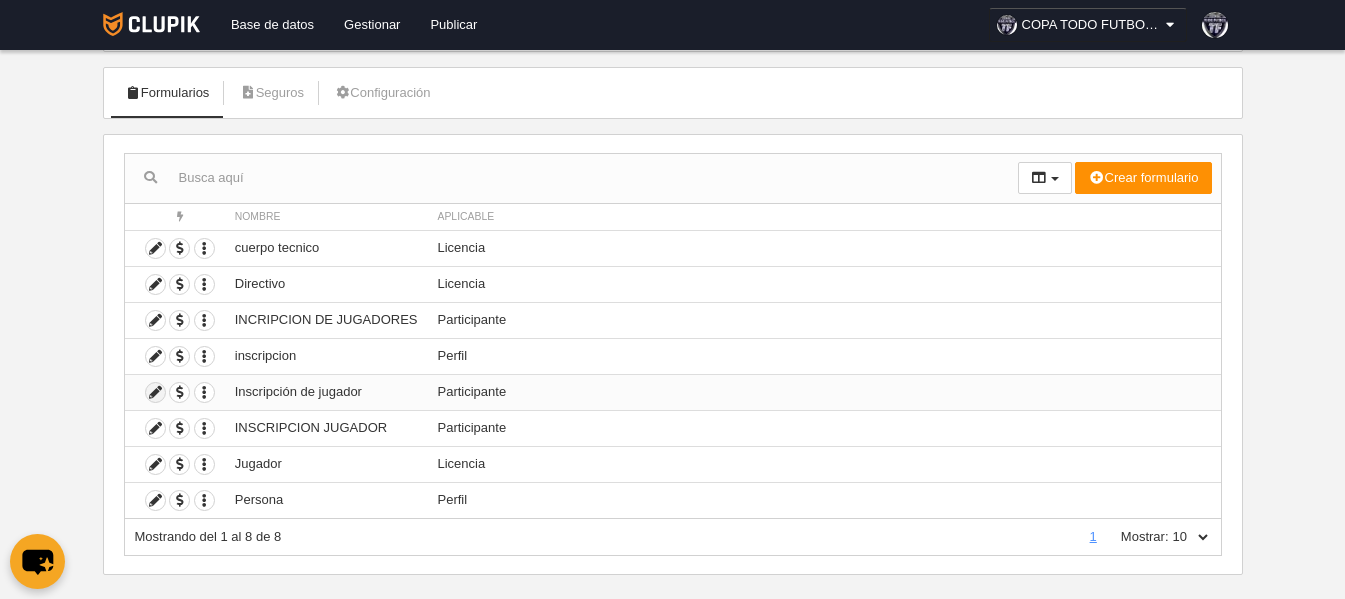 click at bounding box center (155, 392) 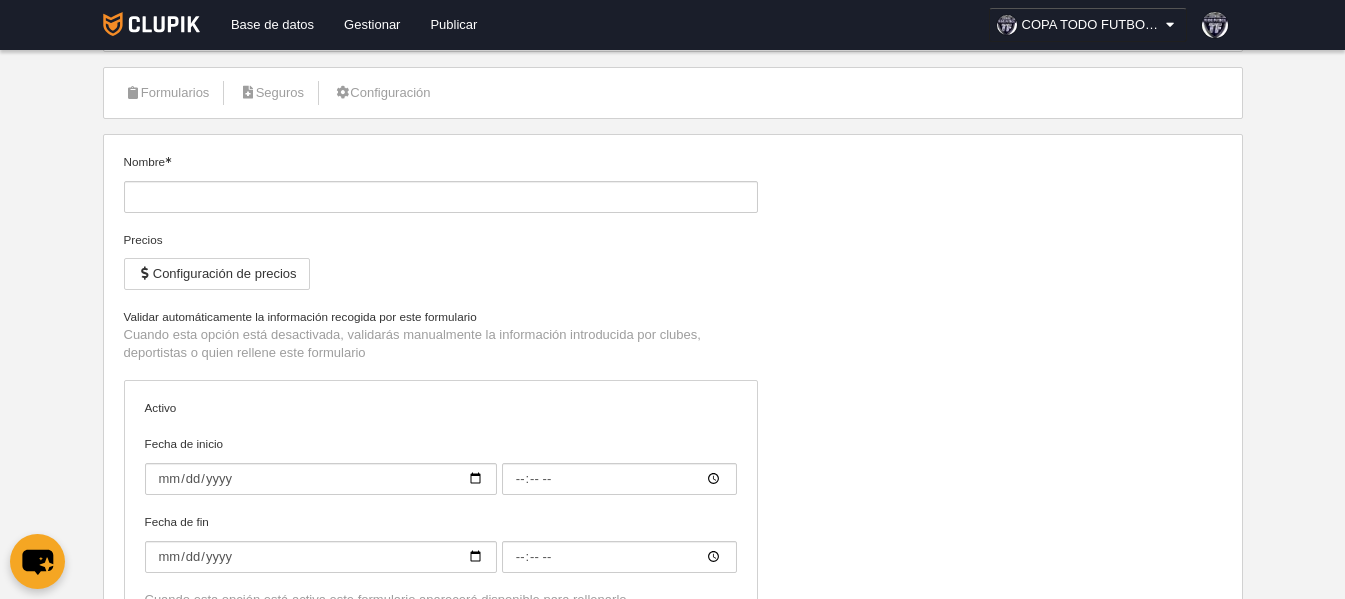 type on "Inscripción de jugador" 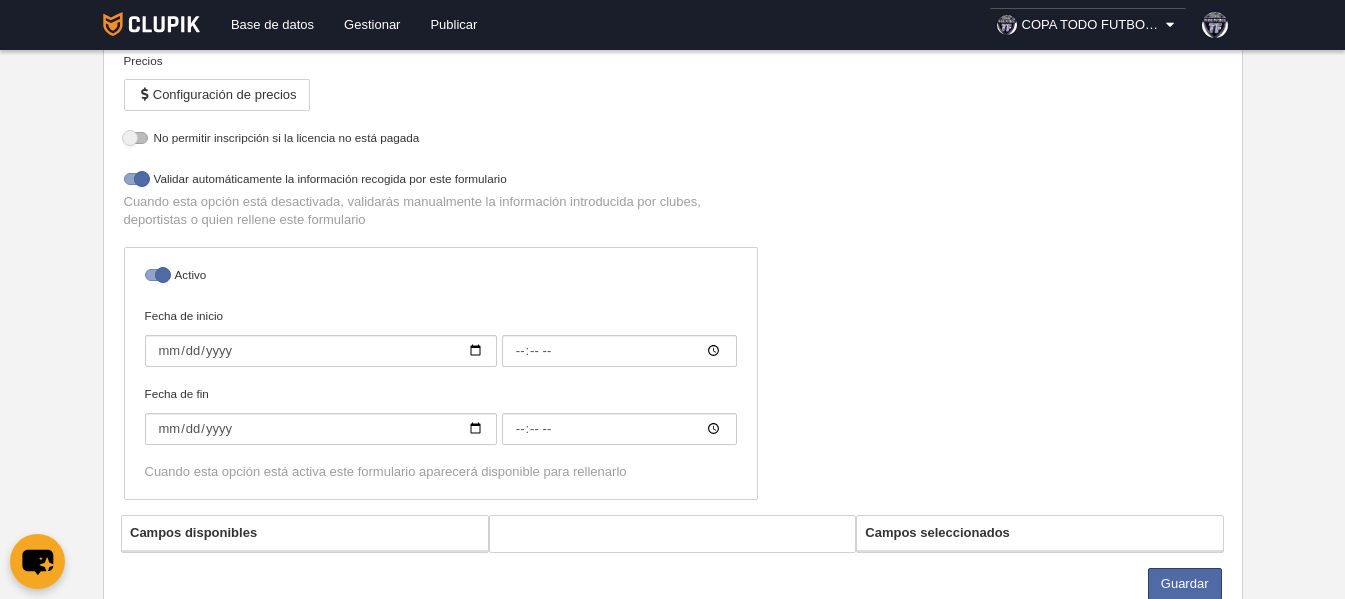 scroll, scrollTop: 300, scrollLeft: 0, axis: vertical 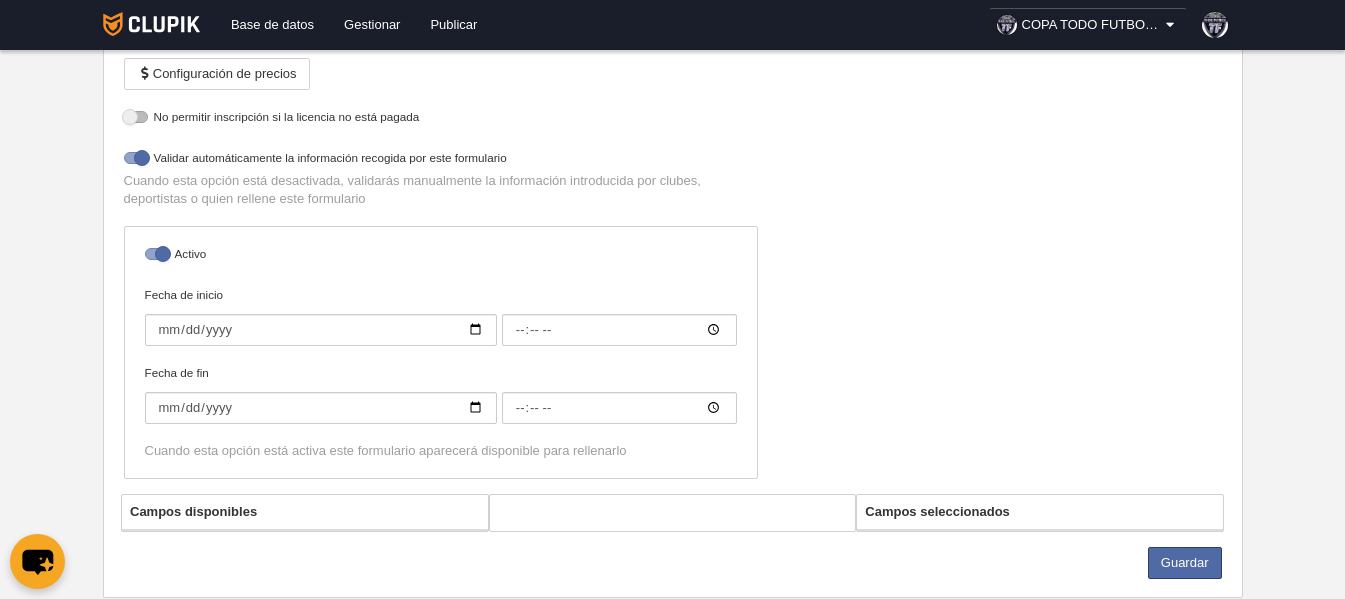 select on "selected" 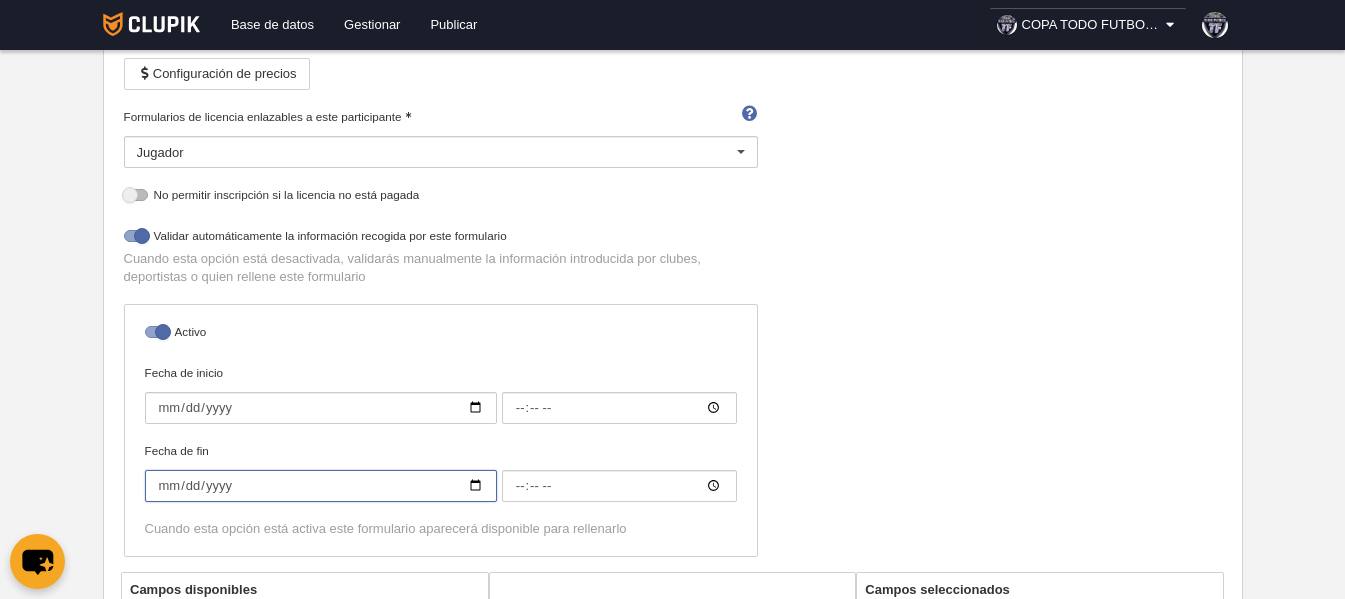 click on "[YYYY]-[MM]-[DD]" at bounding box center (321, 486) 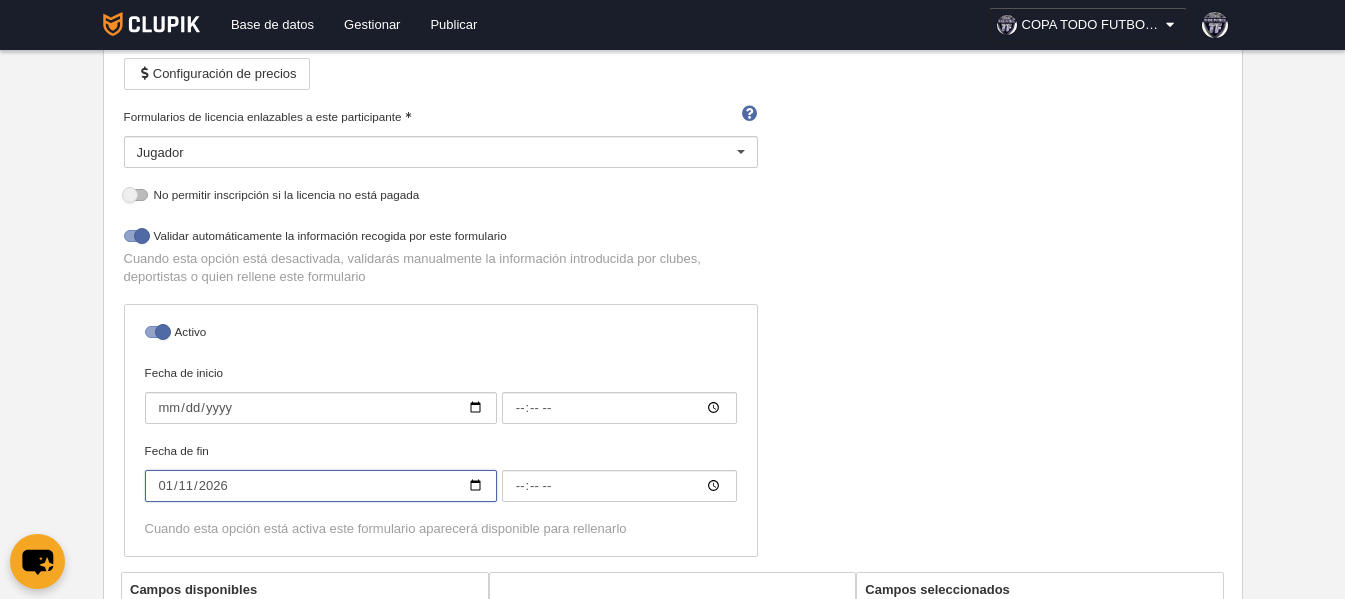 type on "2026-01-11" 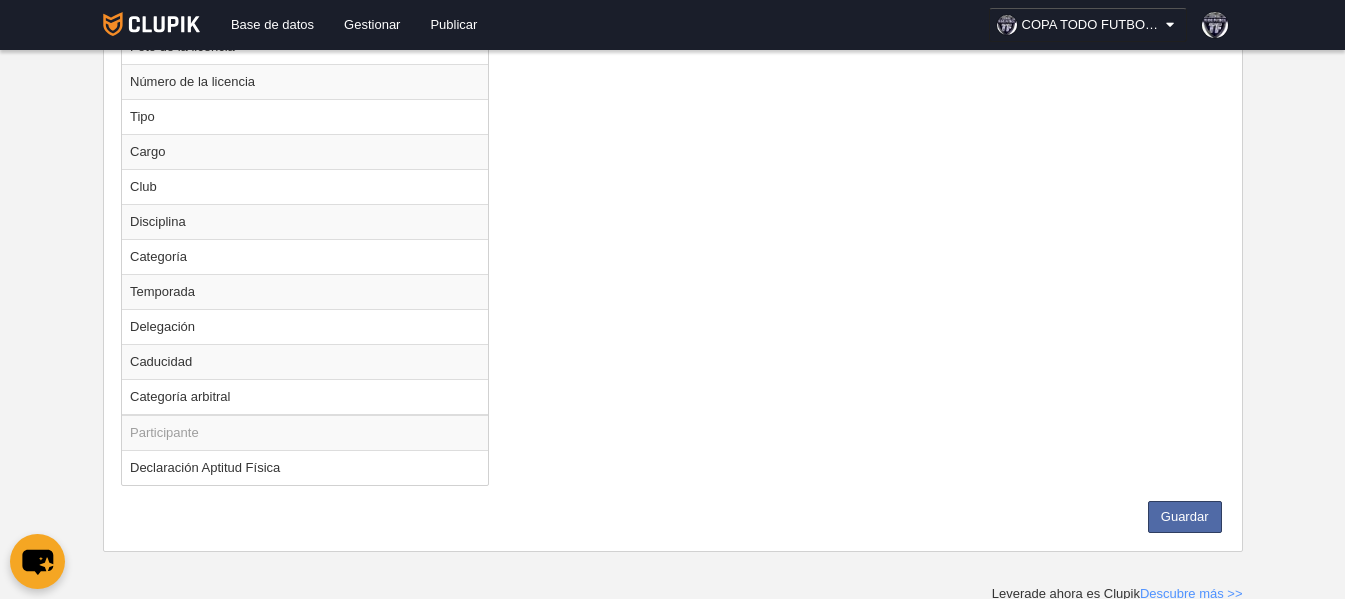 scroll, scrollTop: 1514, scrollLeft: 0, axis: vertical 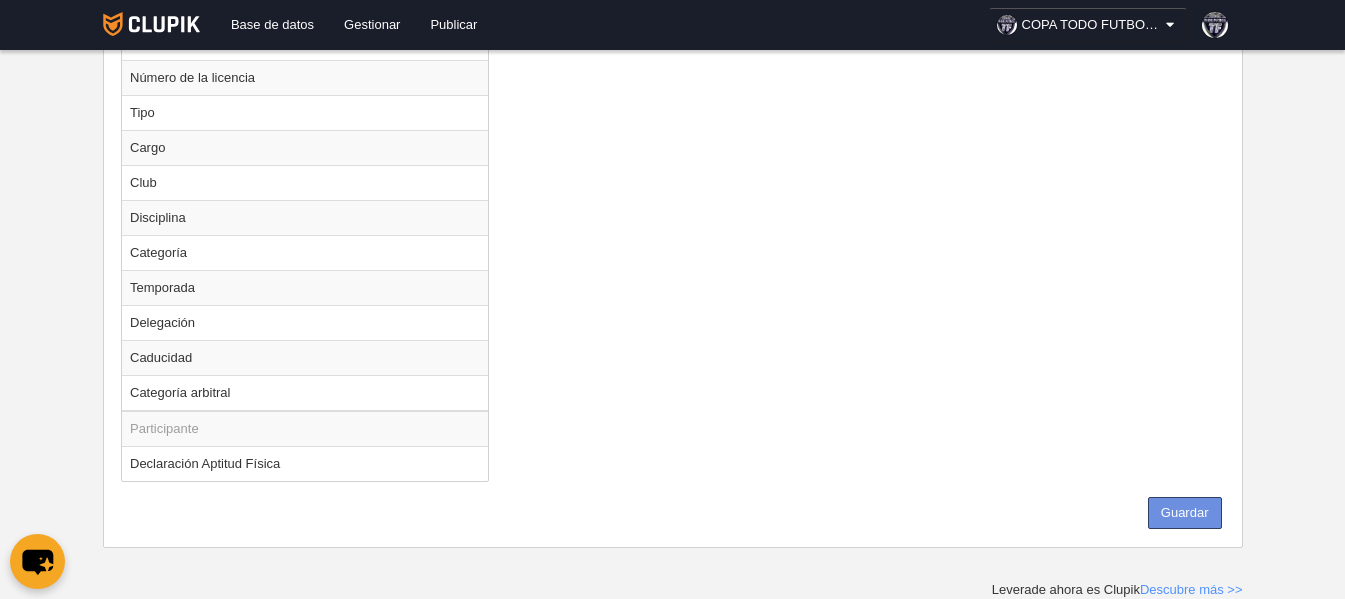 click on "Guardar" at bounding box center (1185, 513) 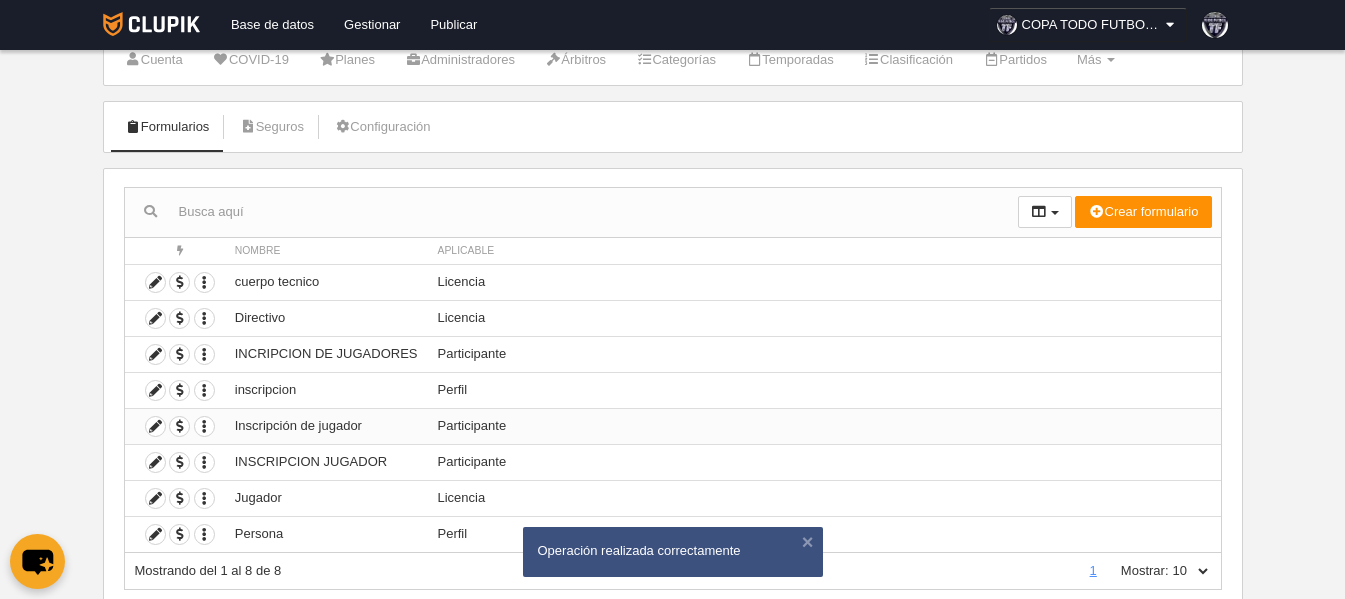 scroll, scrollTop: 100, scrollLeft: 0, axis: vertical 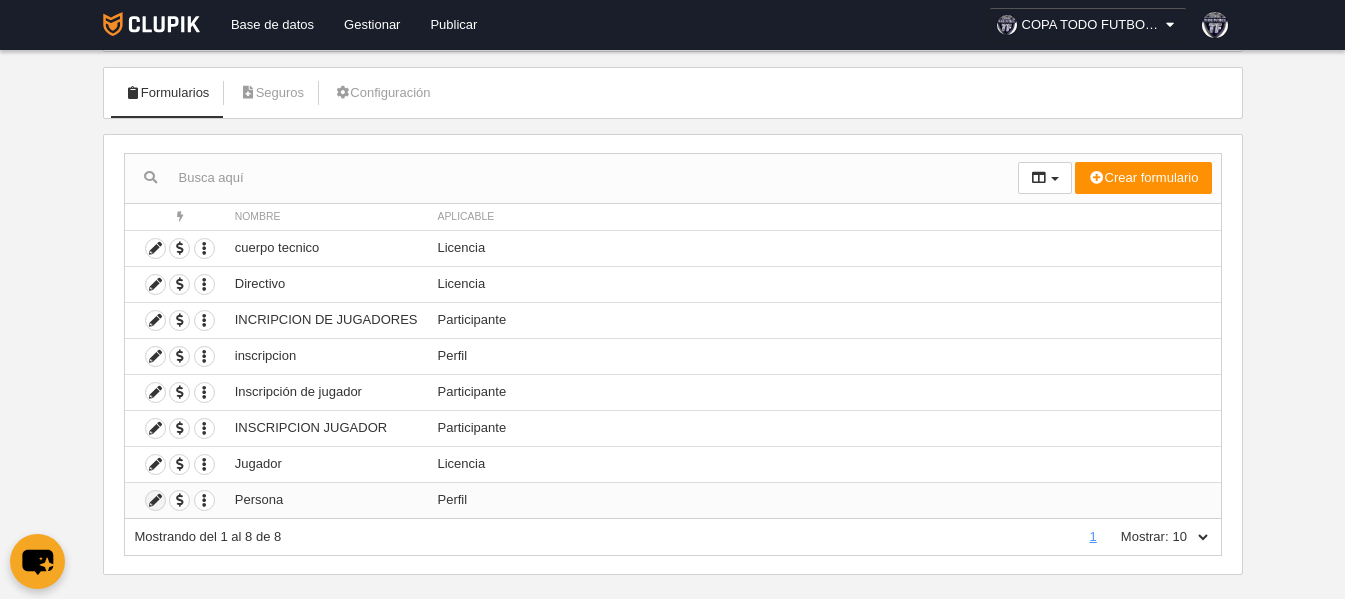 click at bounding box center [155, 500] 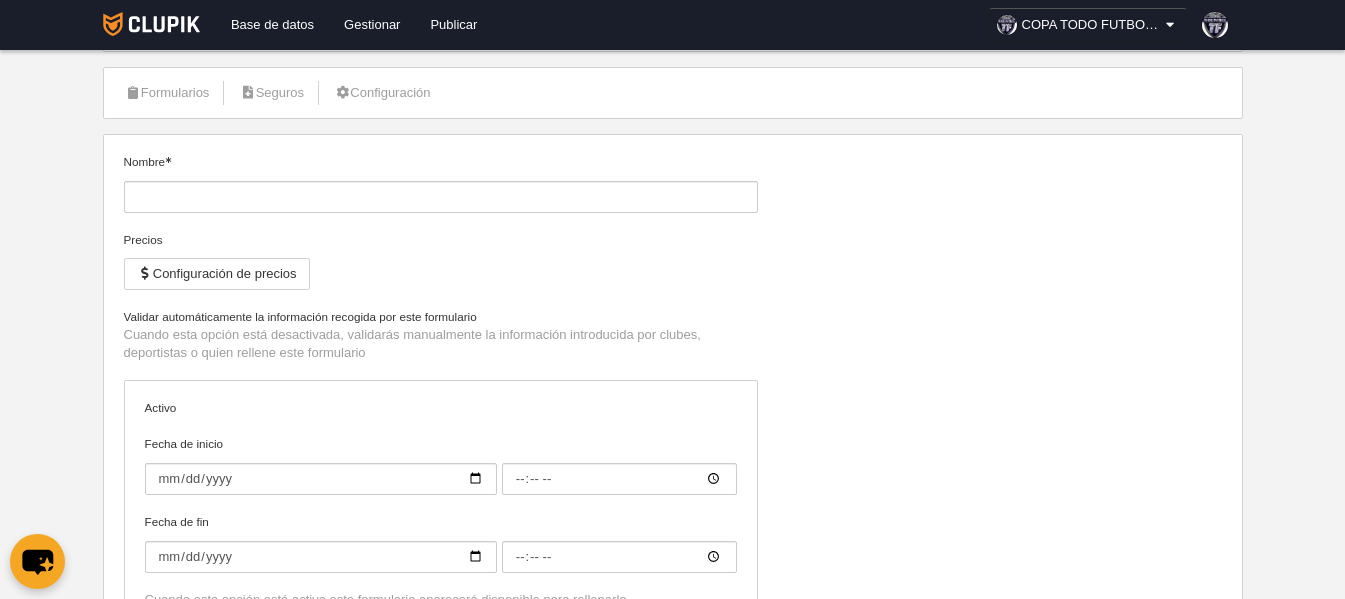 type on "Persona" 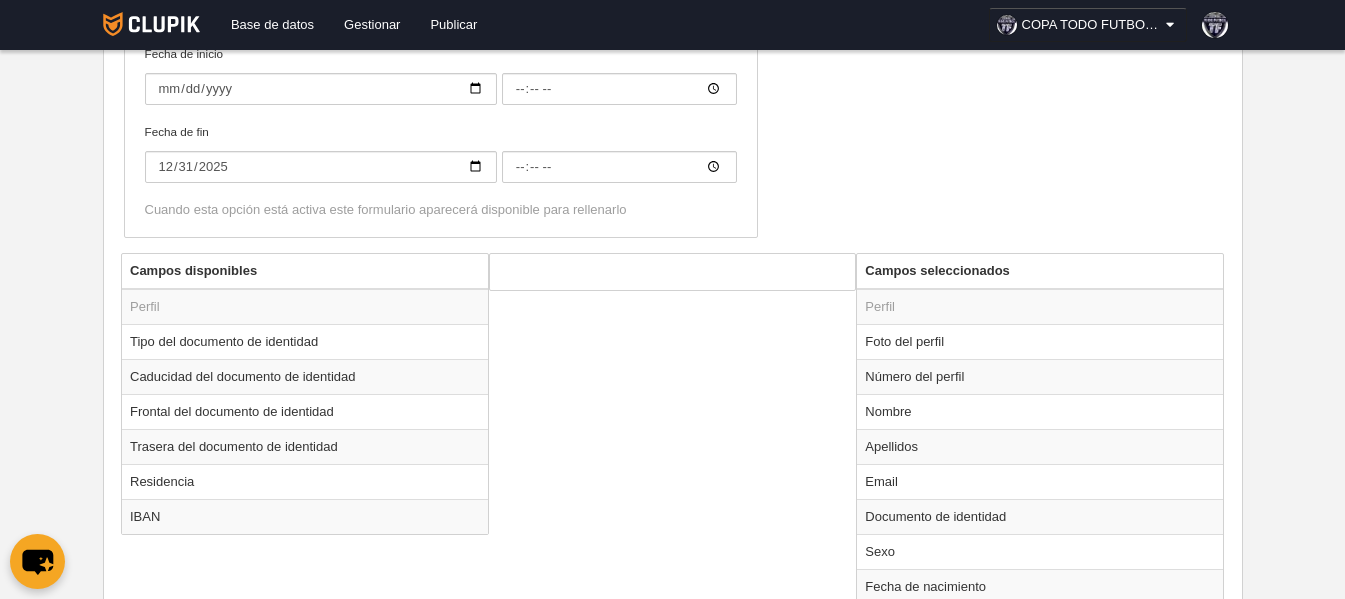 scroll, scrollTop: 693, scrollLeft: 0, axis: vertical 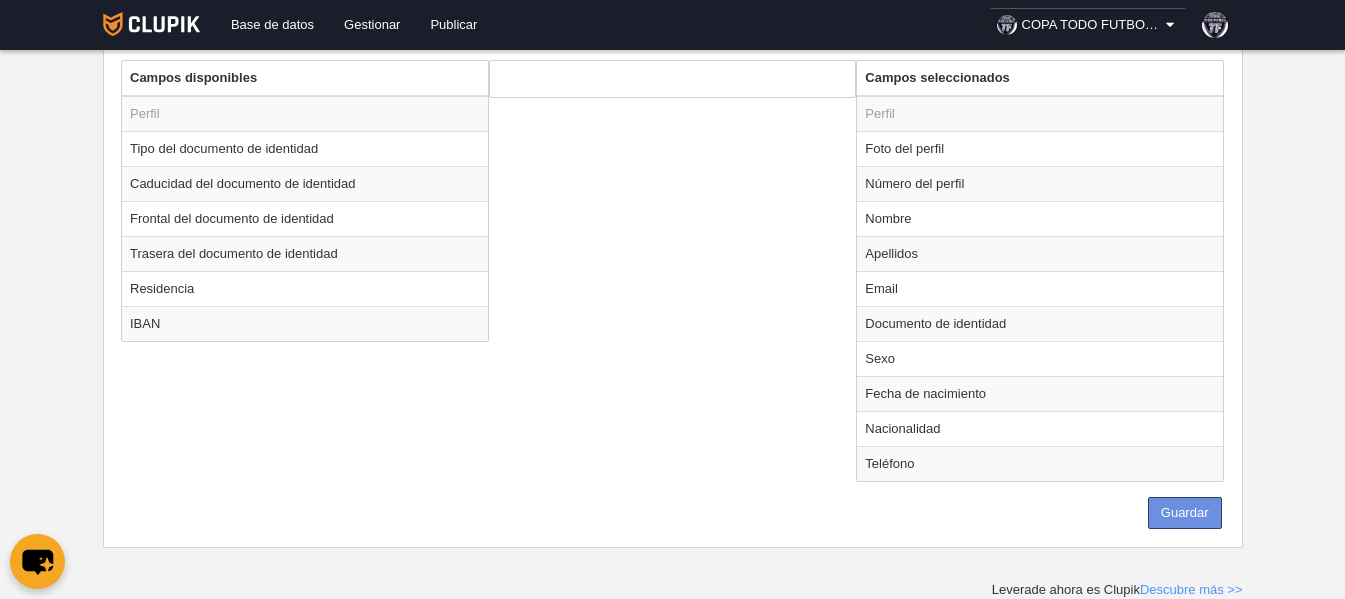 click on "Guardar" at bounding box center (1185, 513) 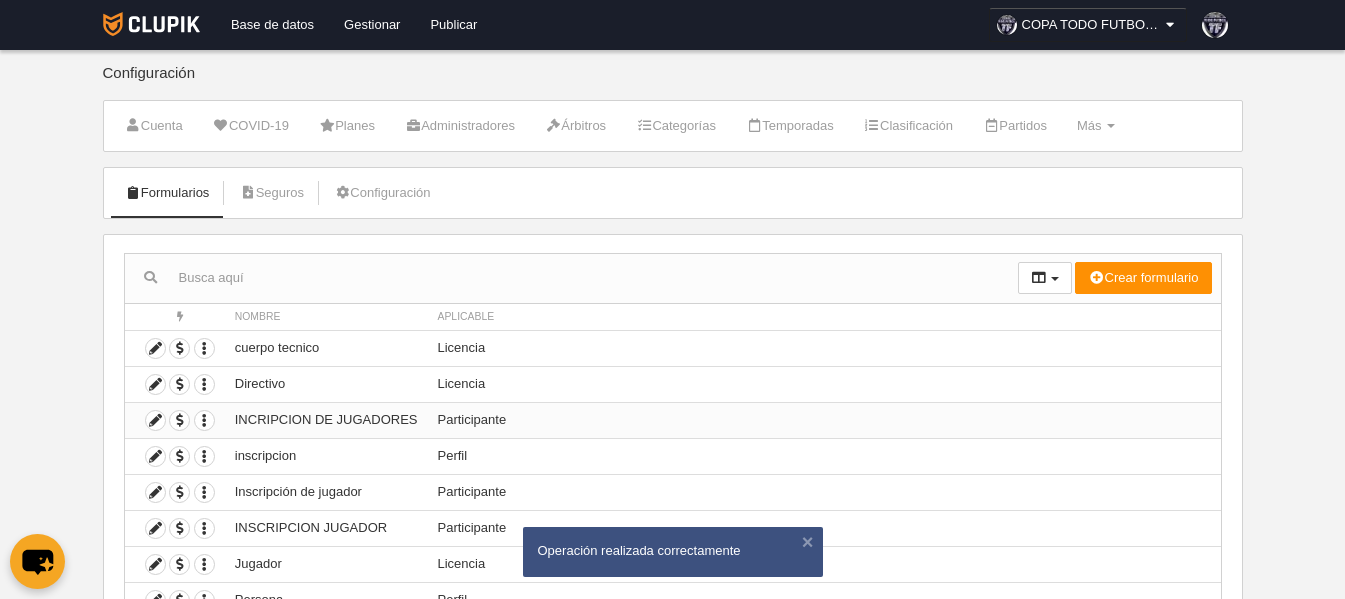 scroll, scrollTop: 100, scrollLeft: 0, axis: vertical 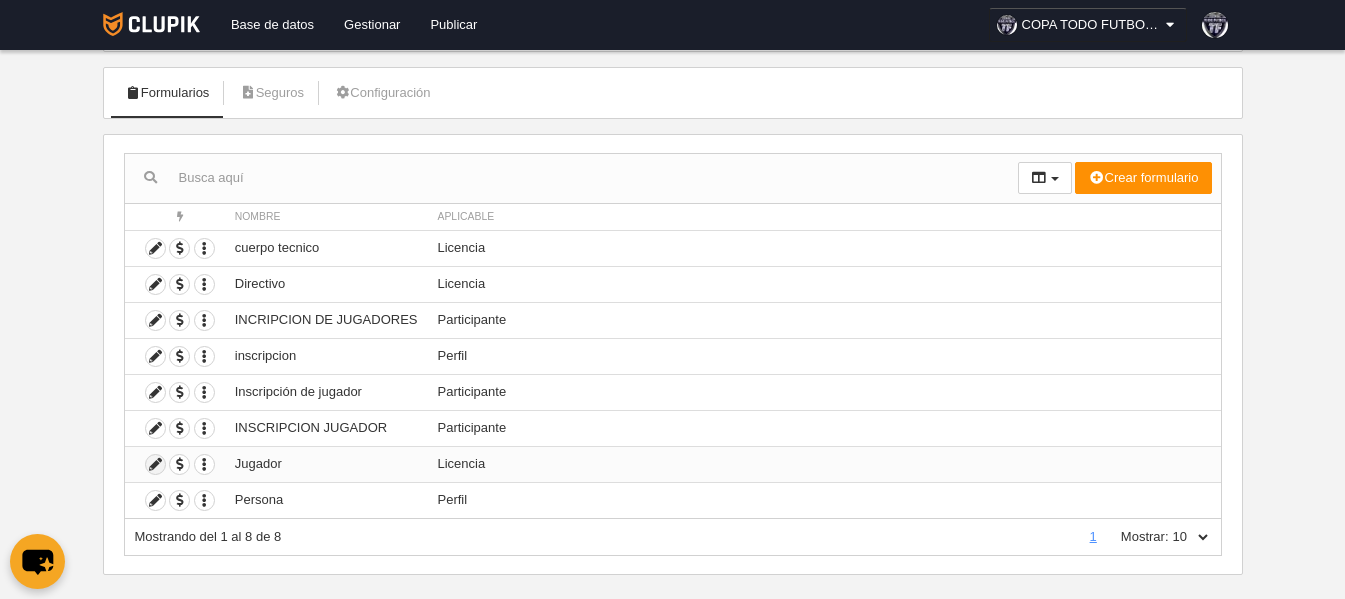 click at bounding box center (155, 464) 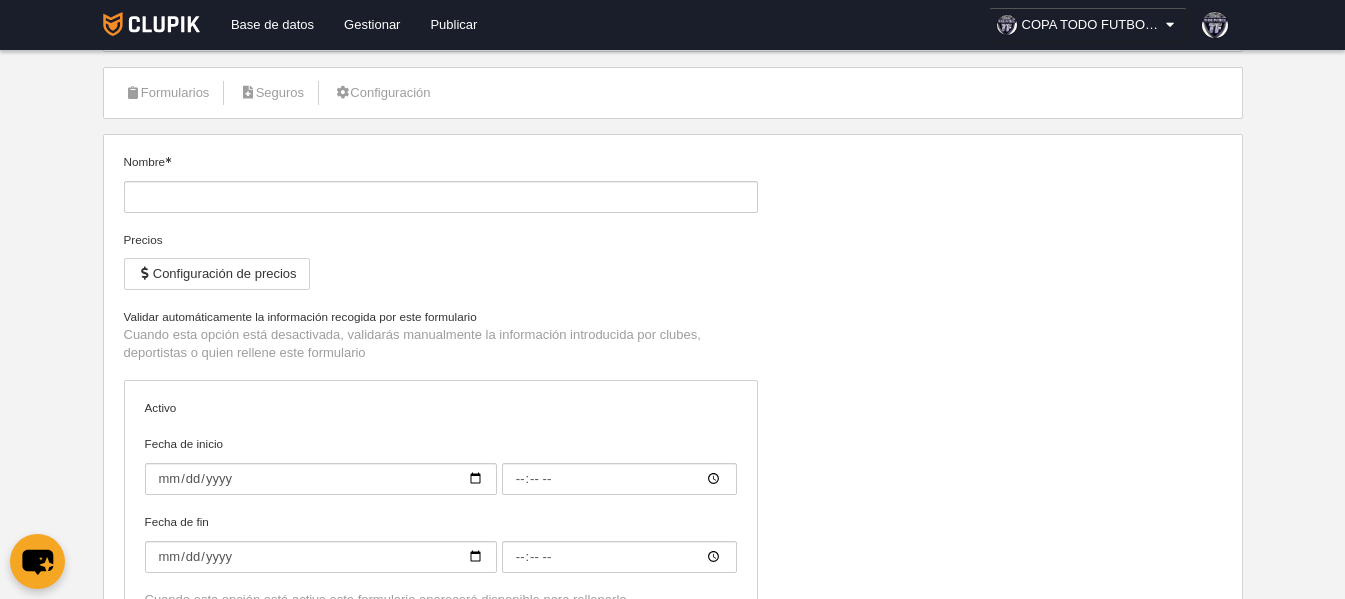 type on "Jugador" 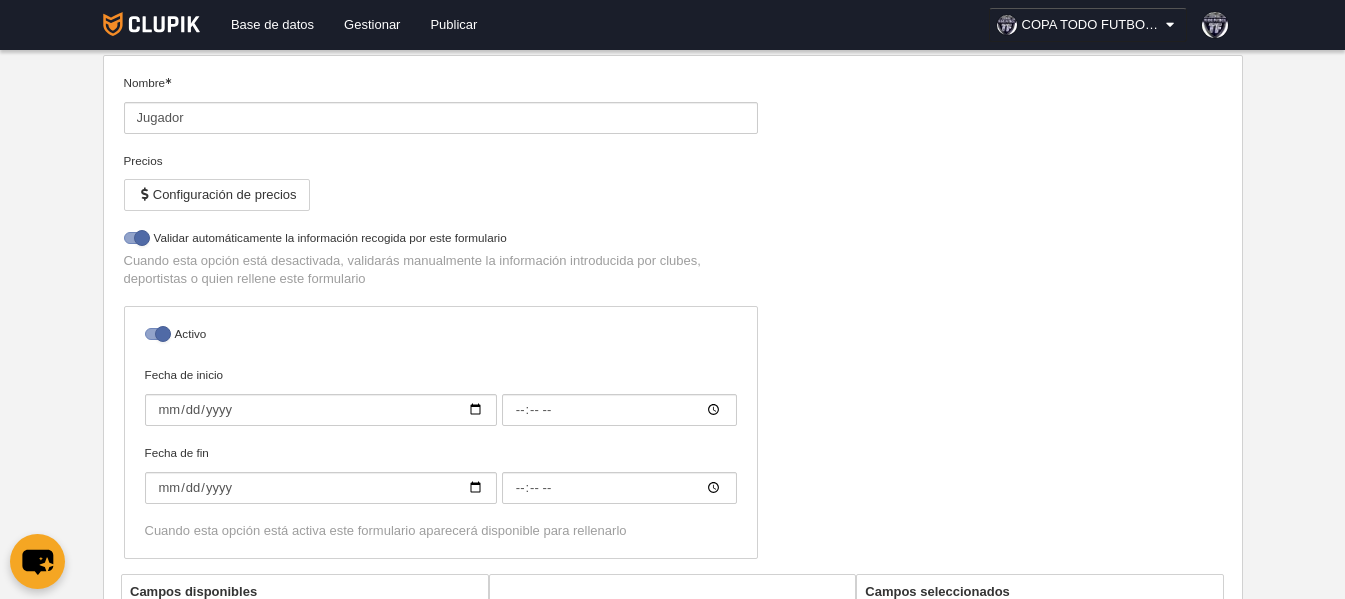 select on "selected" 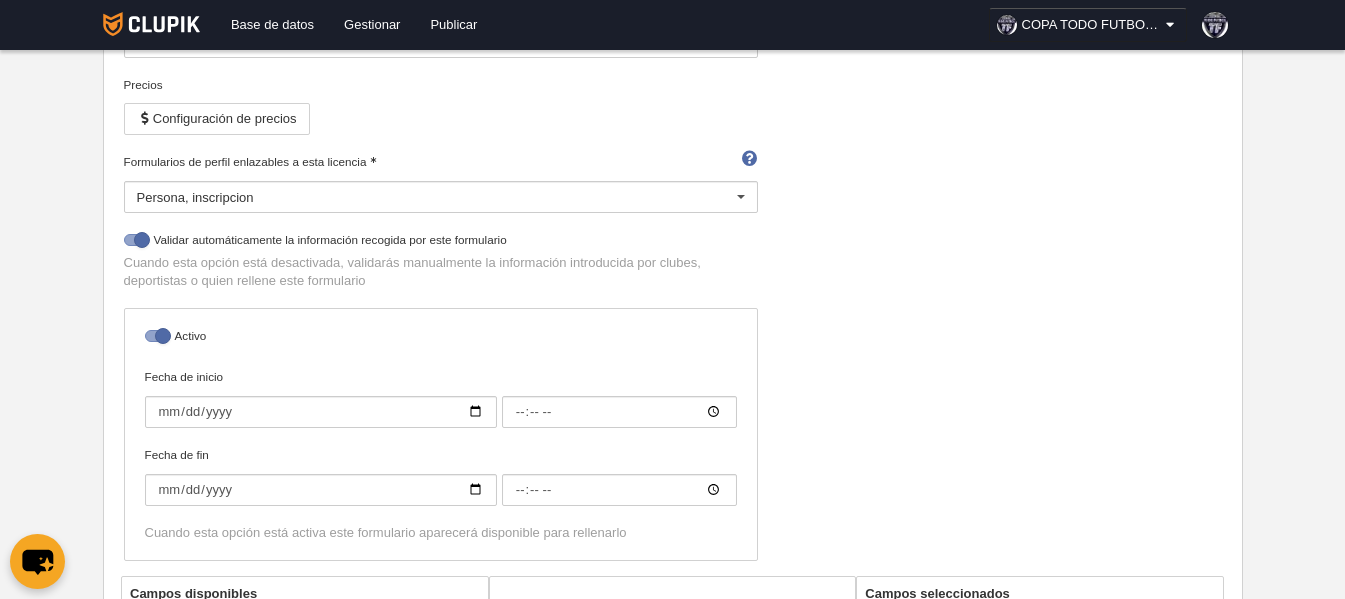 scroll, scrollTop: 300, scrollLeft: 0, axis: vertical 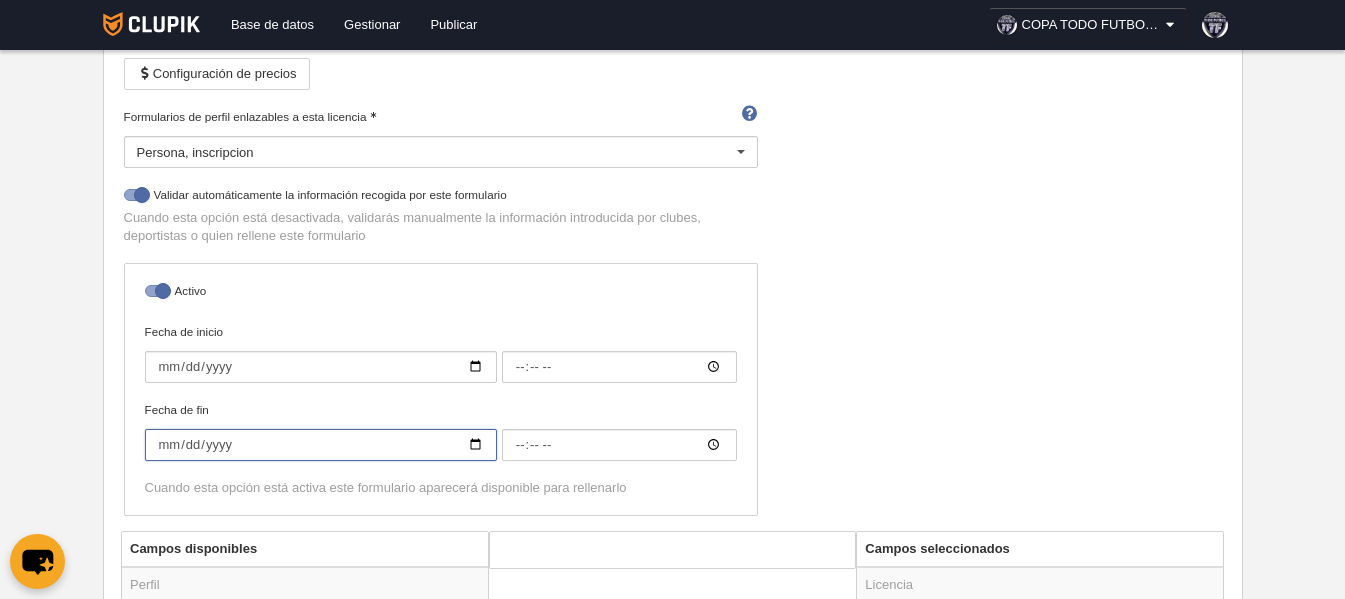 click on "[YYYY]-[MM]-[DD]" at bounding box center [321, 445] 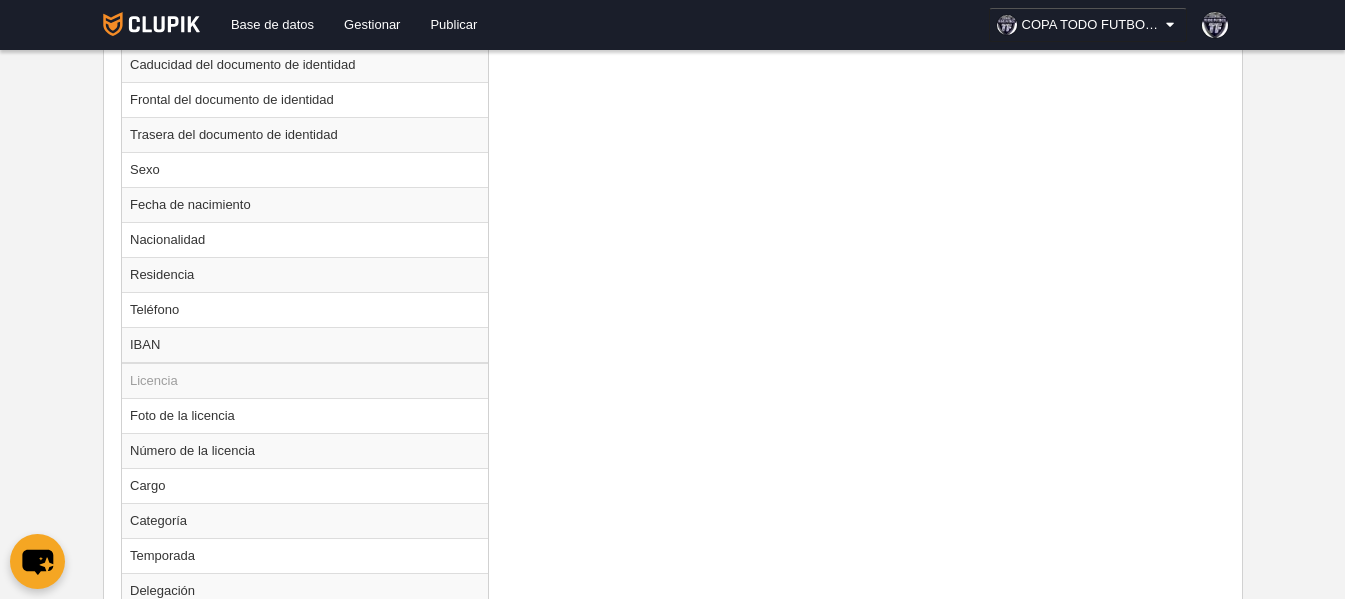 scroll, scrollTop: 1297, scrollLeft: 0, axis: vertical 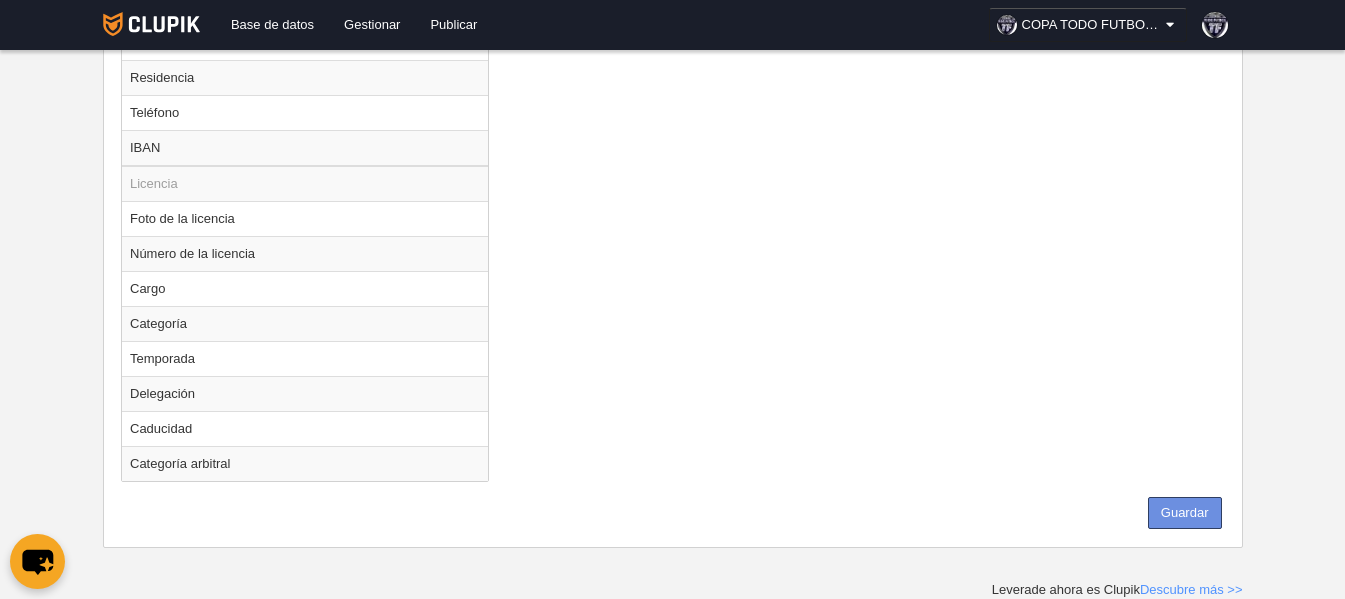 click on "Guardar" at bounding box center [1185, 513] 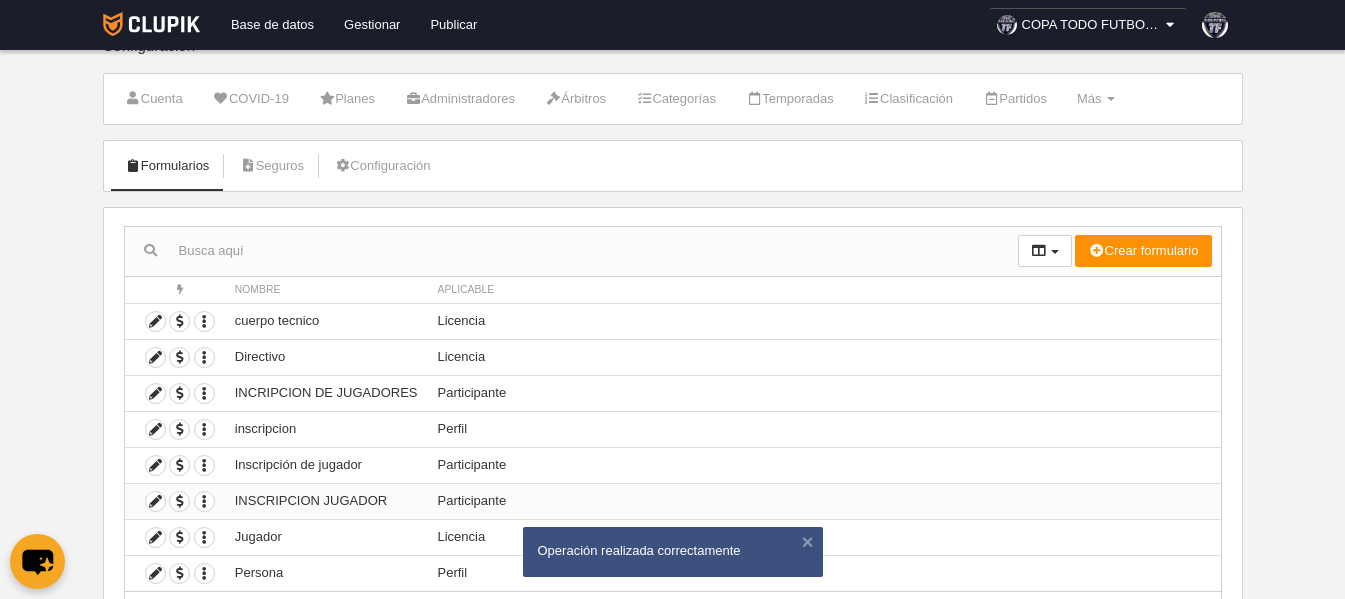 scroll, scrollTop: 0, scrollLeft: 0, axis: both 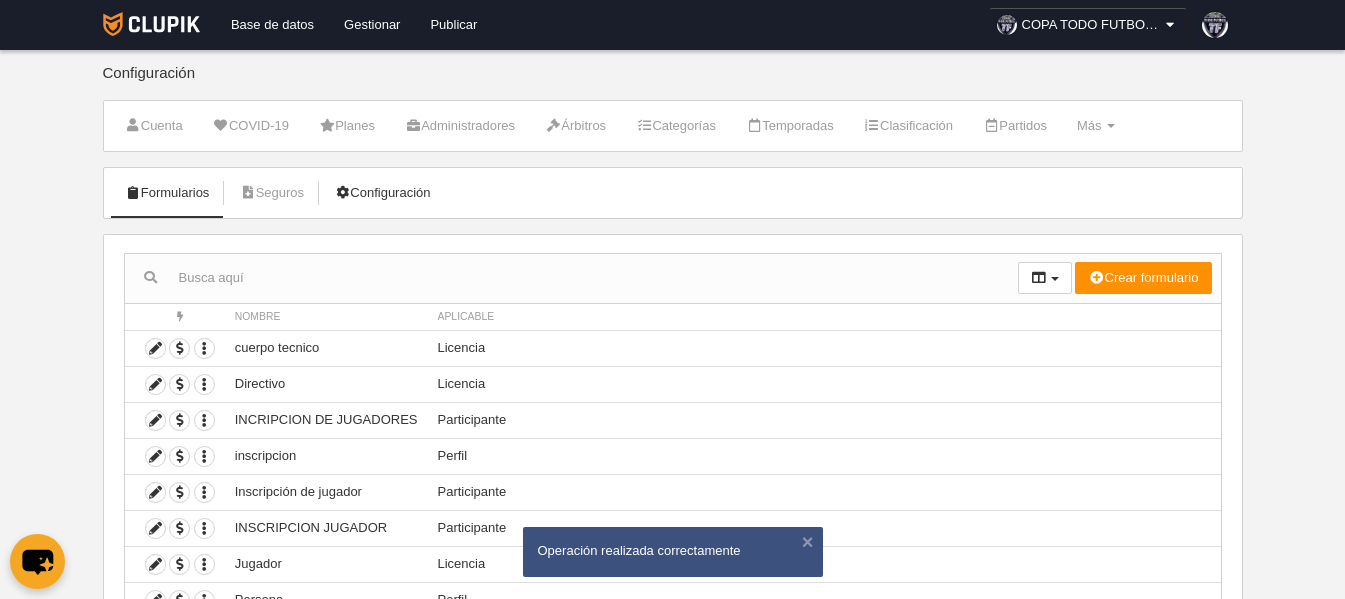 click on "Configuración" at bounding box center (382, 193) 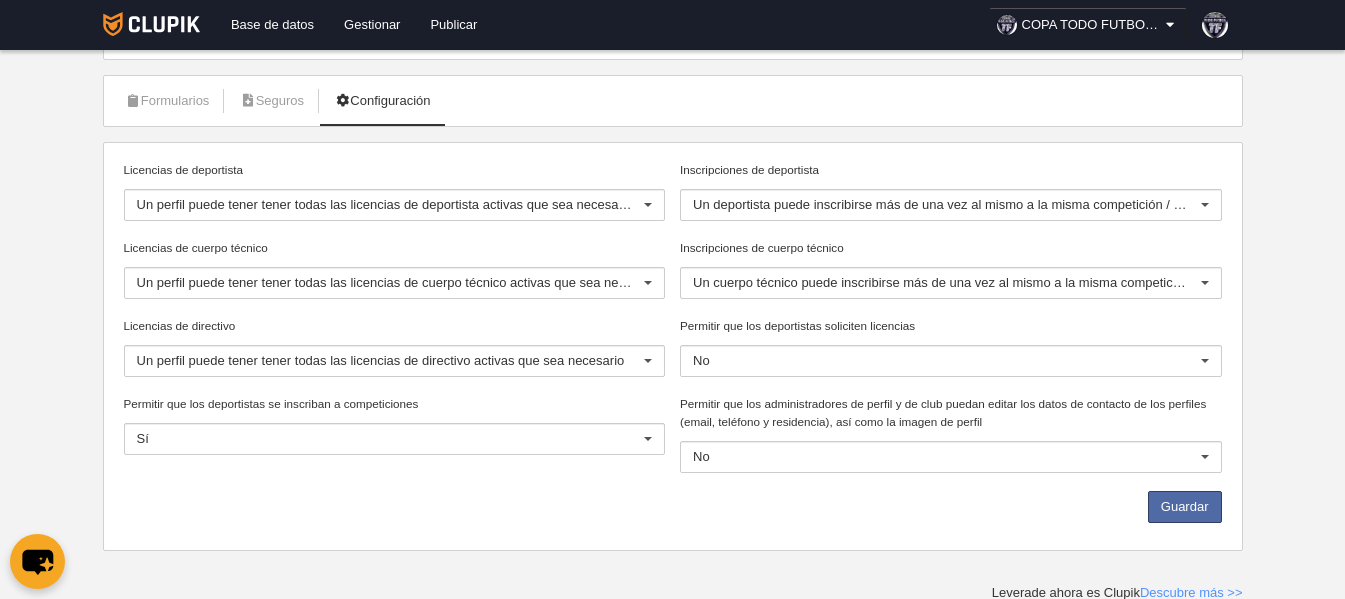 scroll, scrollTop: 95, scrollLeft: 0, axis: vertical 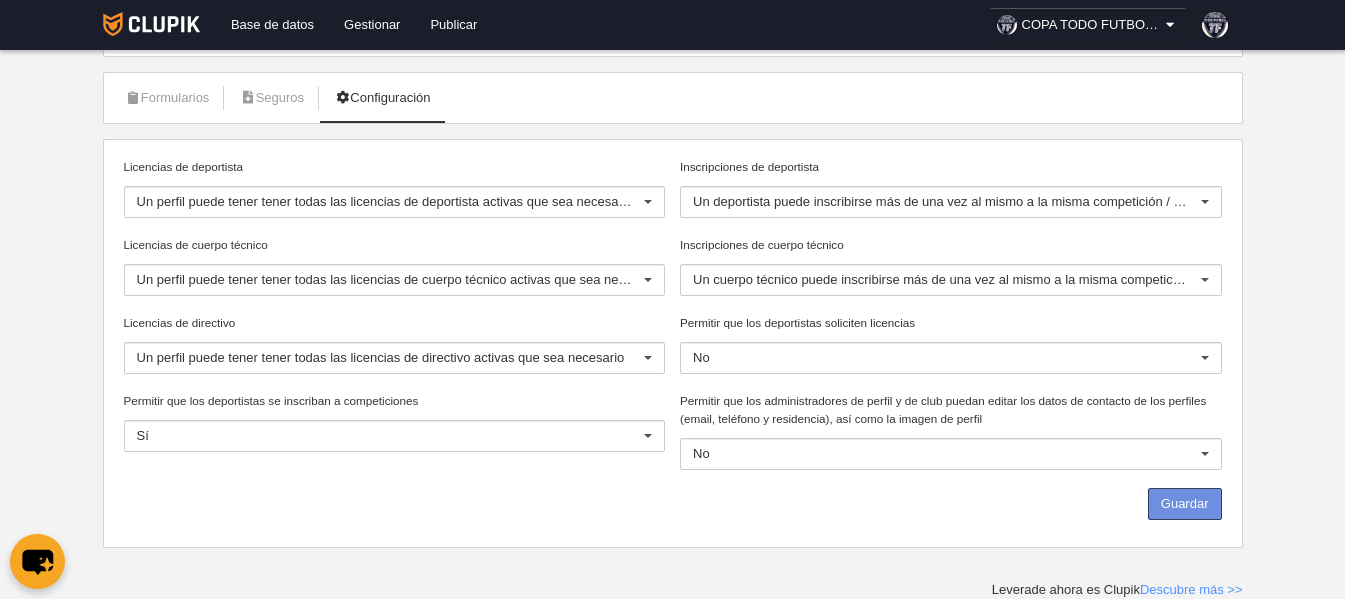 click on "Guardar" at bounding box center [1185, 504] 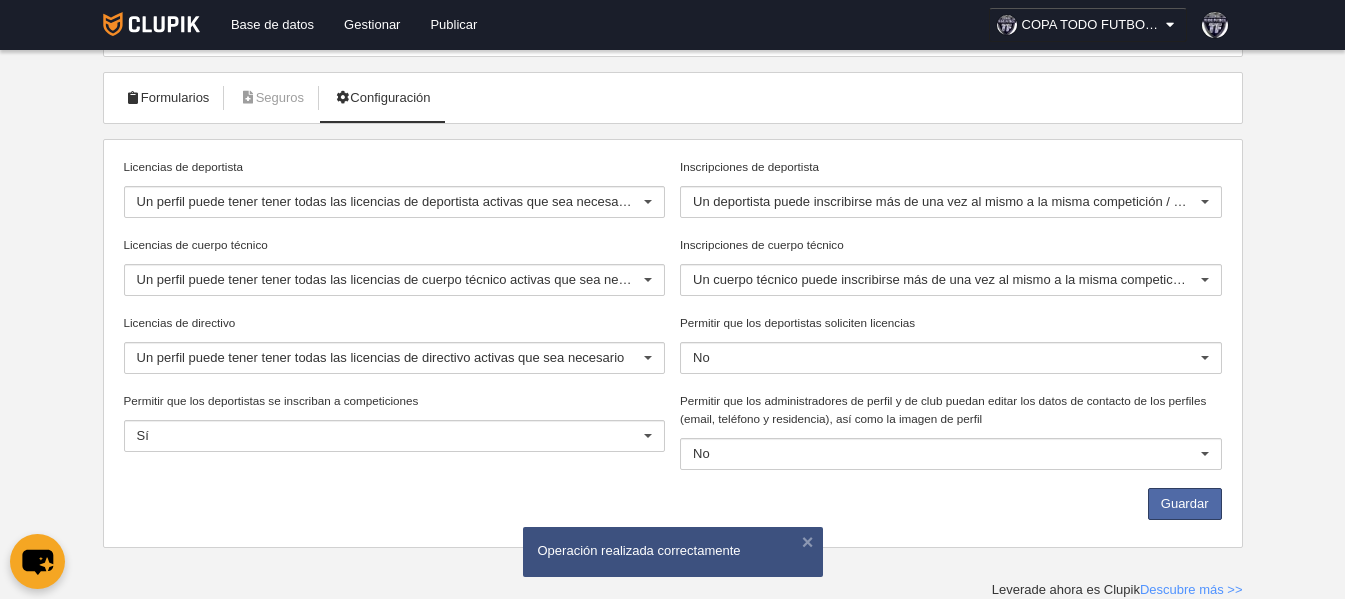 click on "Formularios" at bounding box center [167, 98] 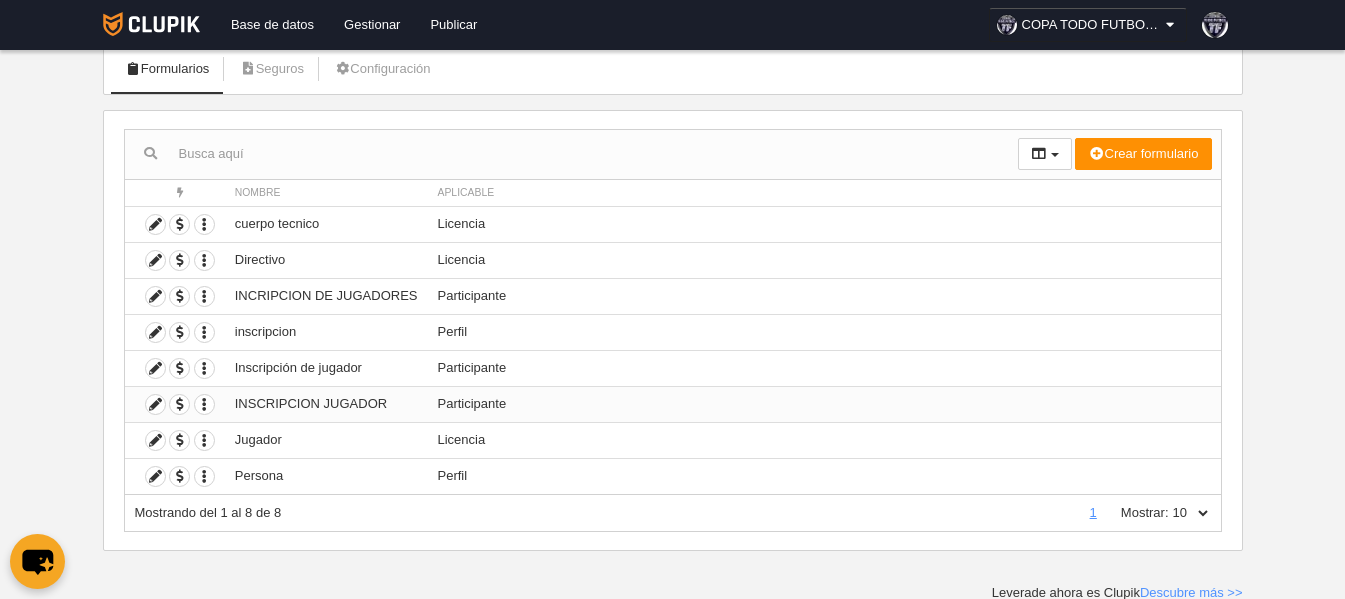 scroll, scrollTop: 127, scrollLeft: 0, axis: vertical 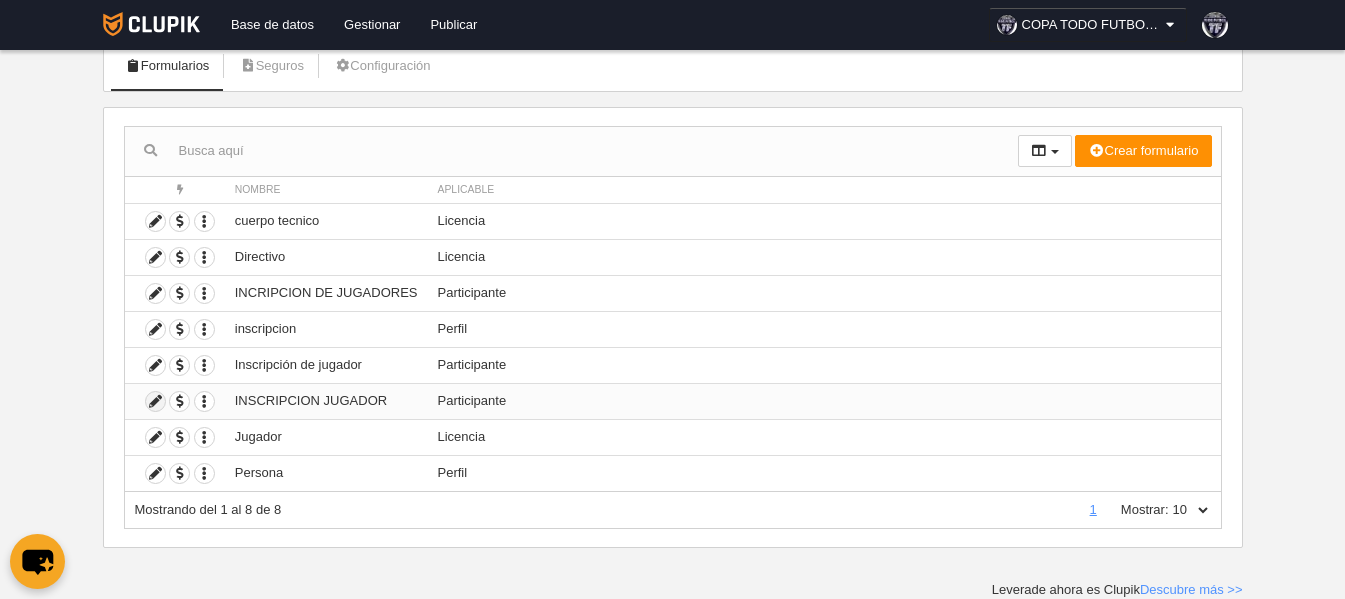 click at bounding box center (155, 401) 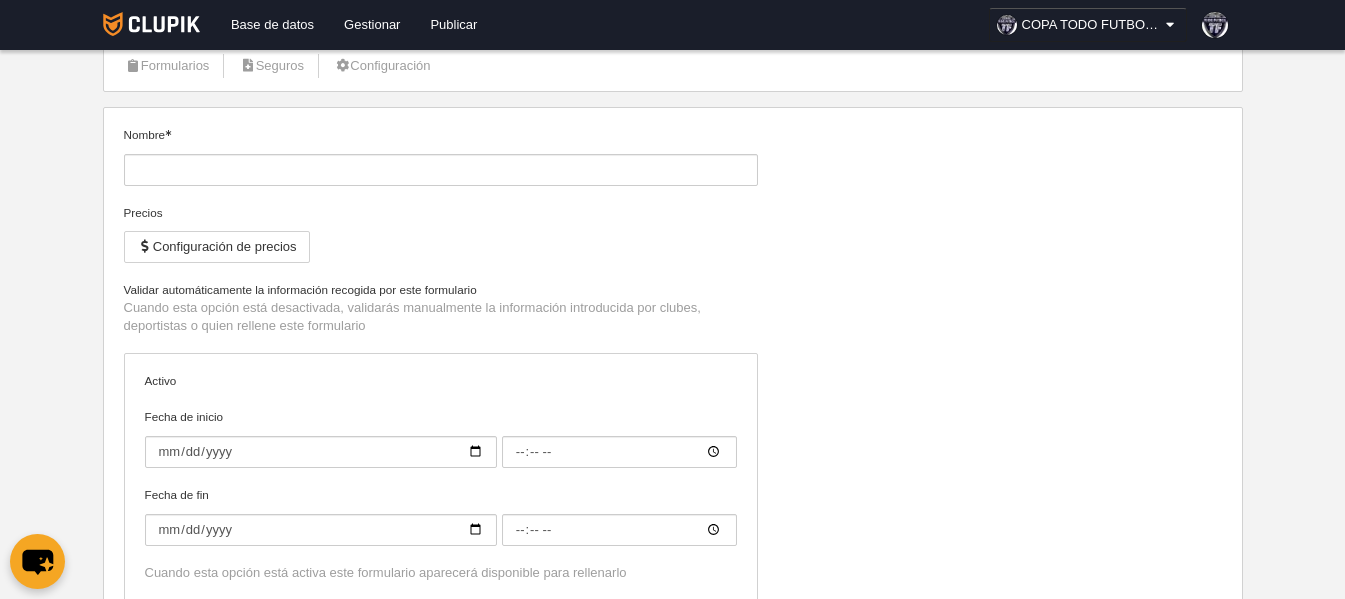 type on "INSCRIPCION JUGADOR" 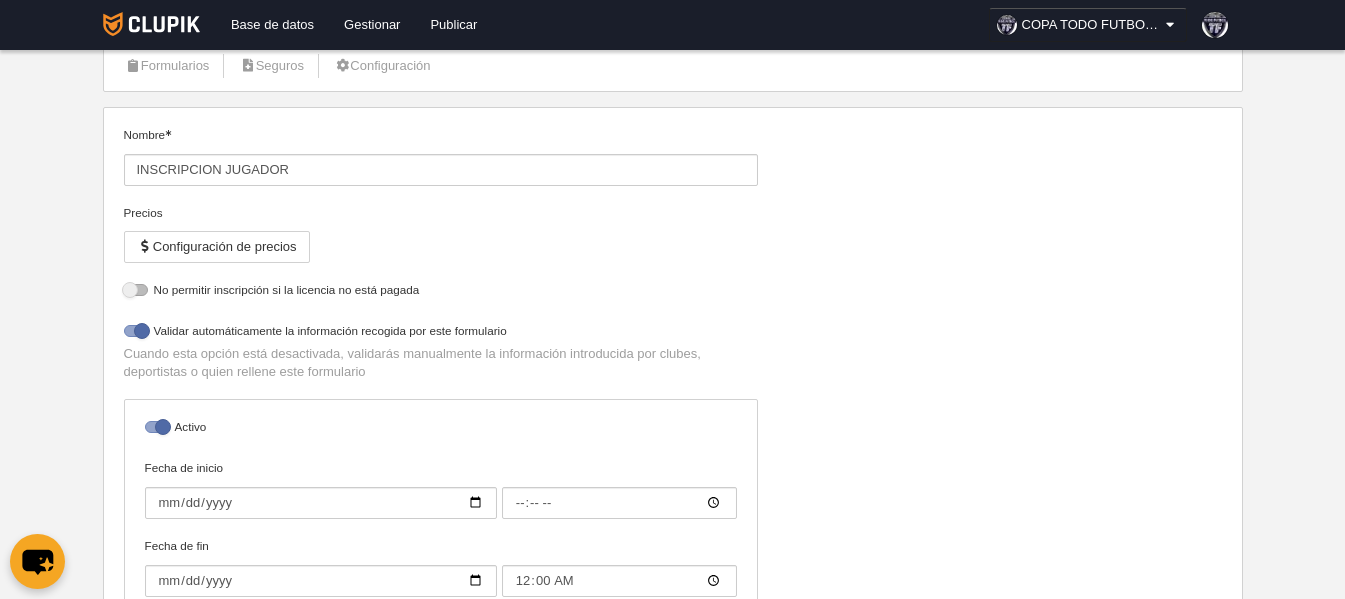 select on "selected" 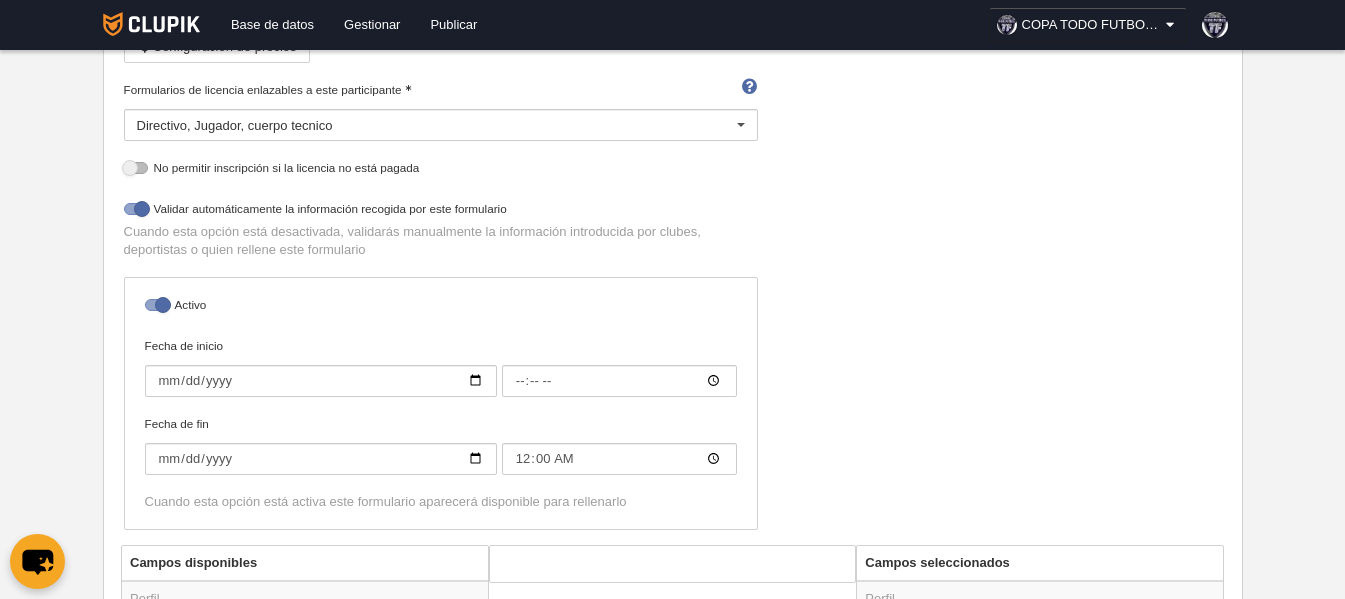 scroll, scrollTop: 427, scrollLeft: 0, axis: vertical 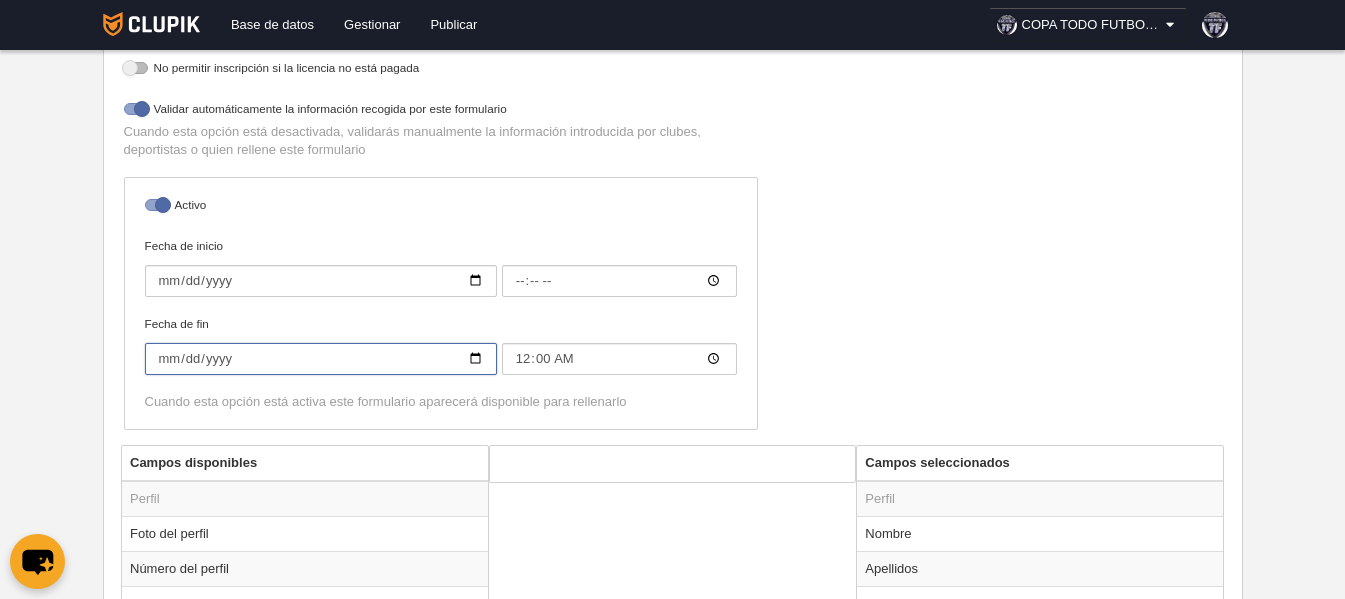 click on "[YYYY]-[MM]-[DD]" at bounding box center [321, 359] 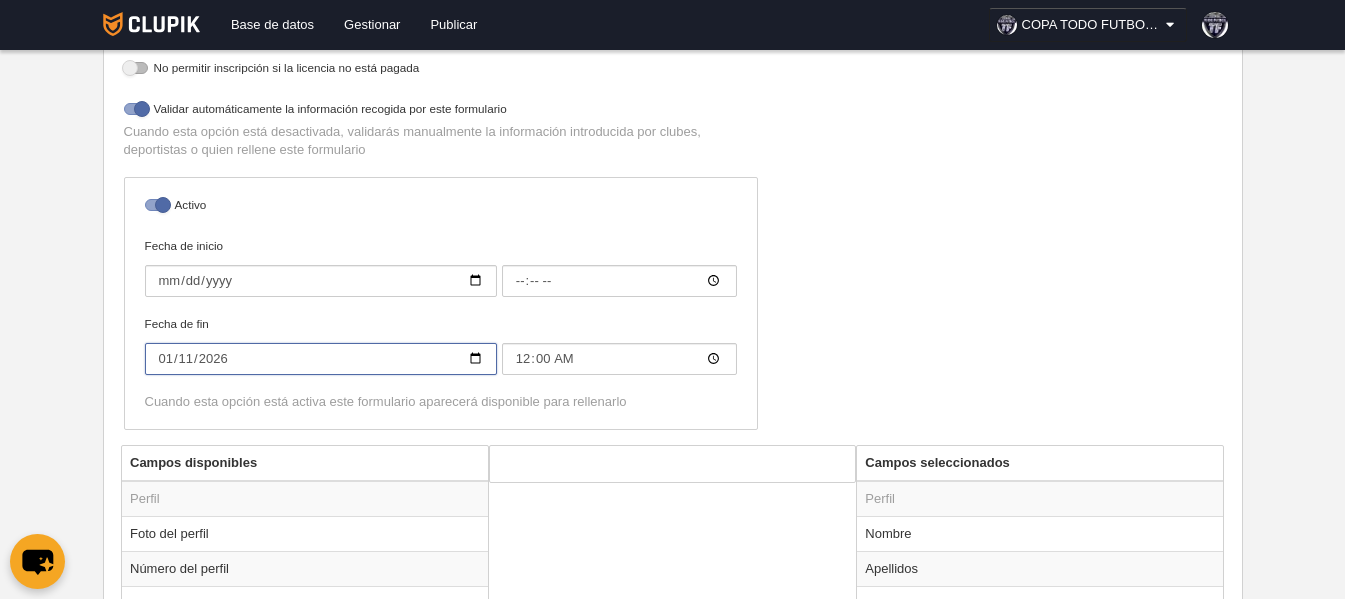 type on "2026-01-11" 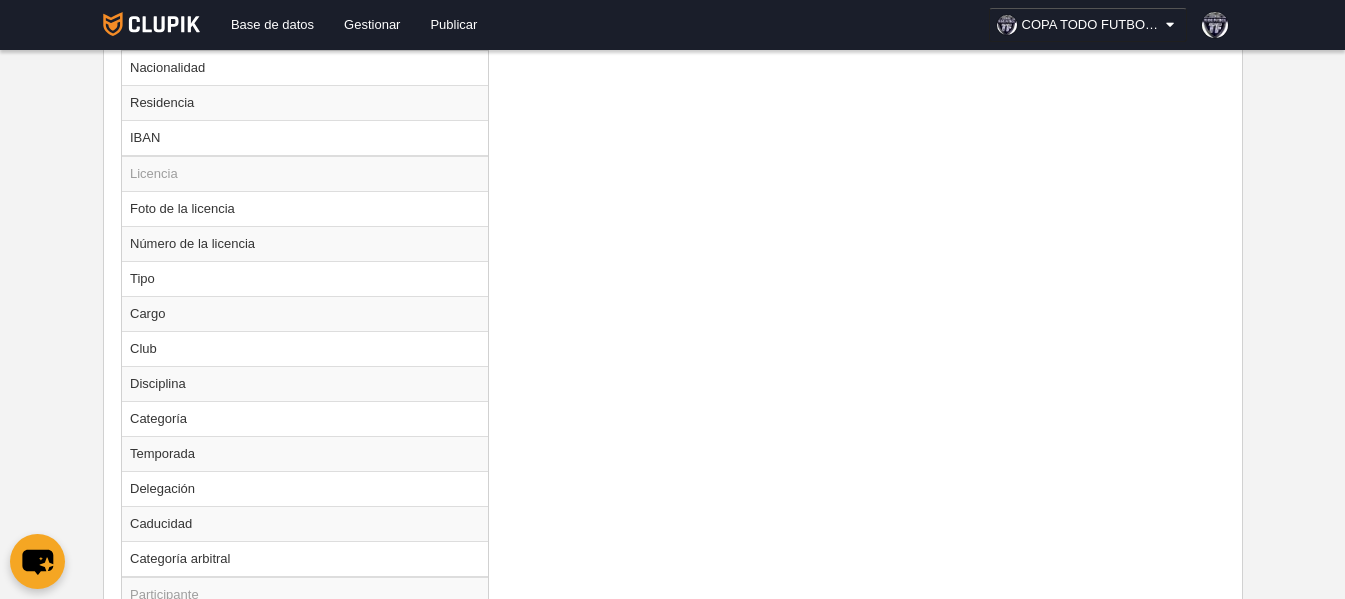 scroll, scrollTop: 1327, scrollLeft: 0, axis: vertical 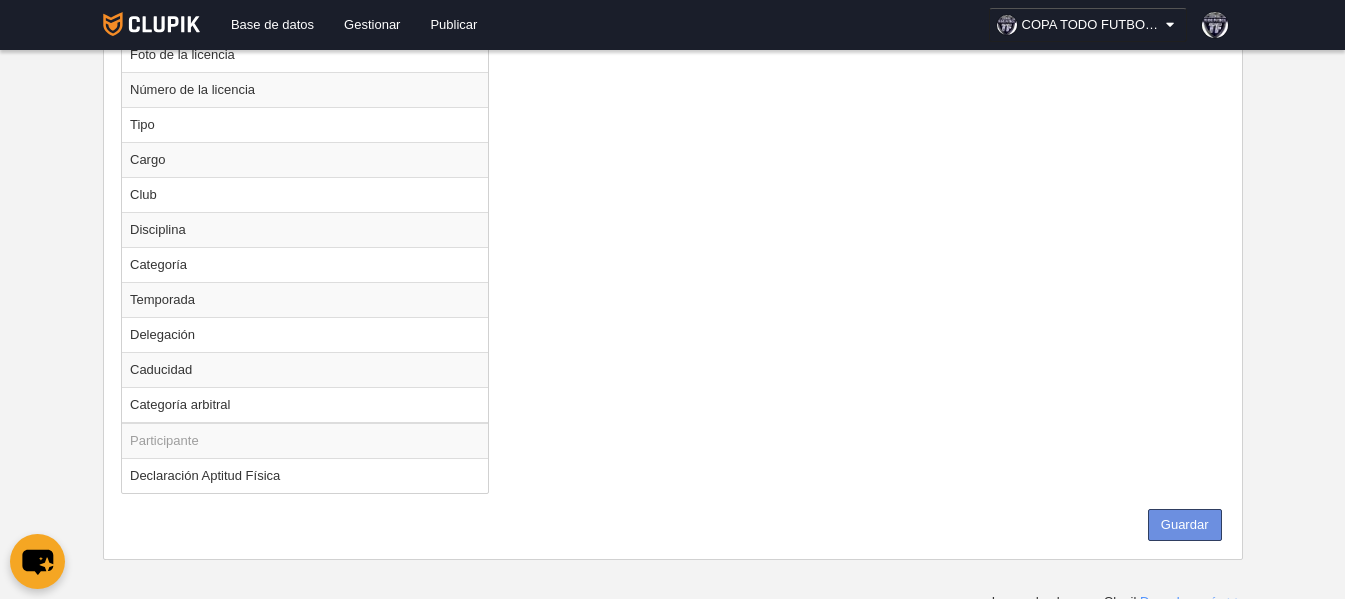 click on "Guardar" at bounding box center [1185, 525] 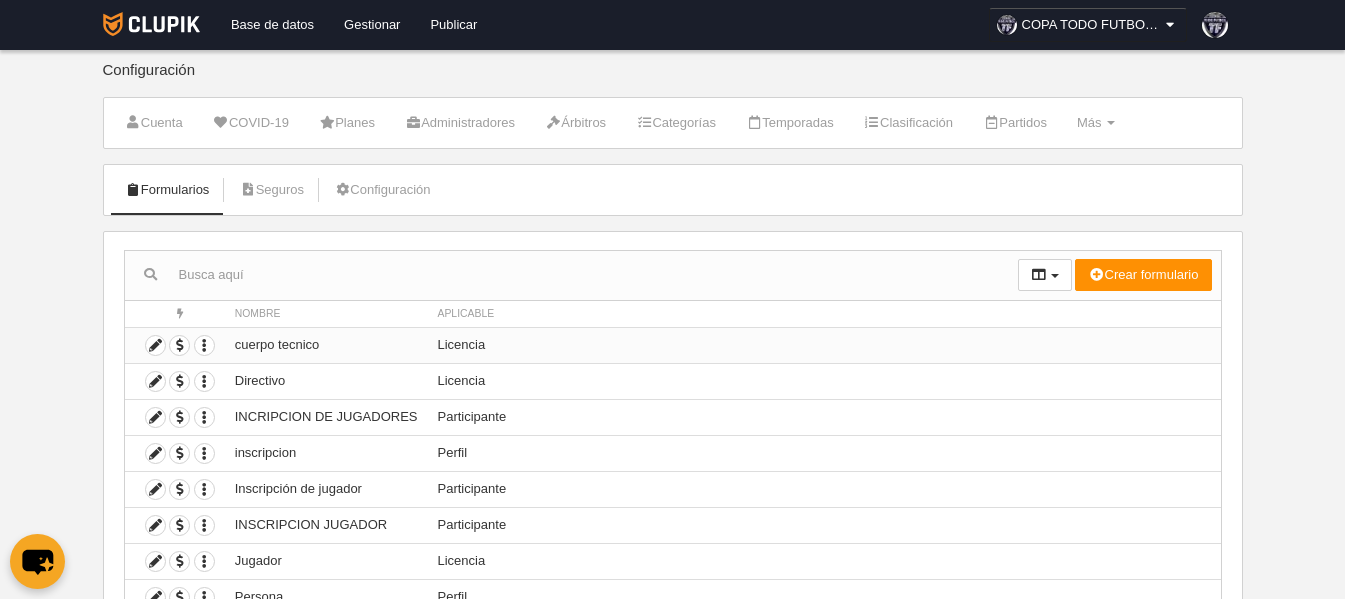 scroll, scrollTop: 0, scrollLeft: 0, axis: both 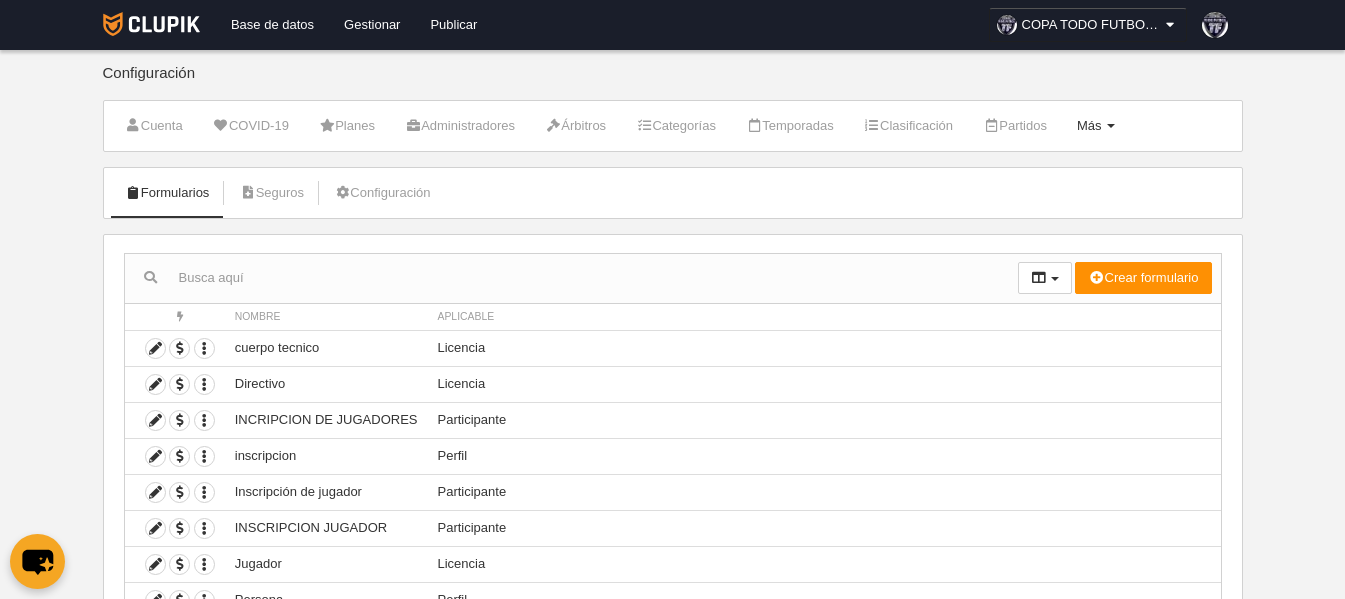 click on "Más Menú" at bounding box center [1096, 126] 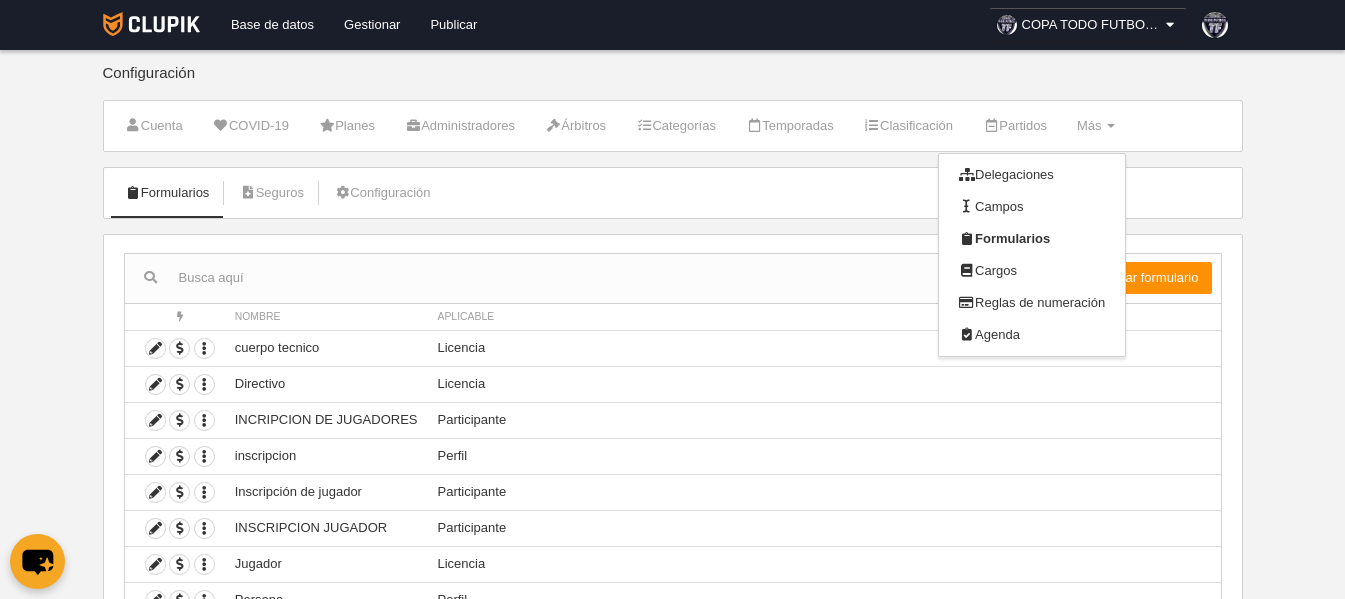 click on "Formularios
Seguros
Configuración" at bounding box center [673, 193] 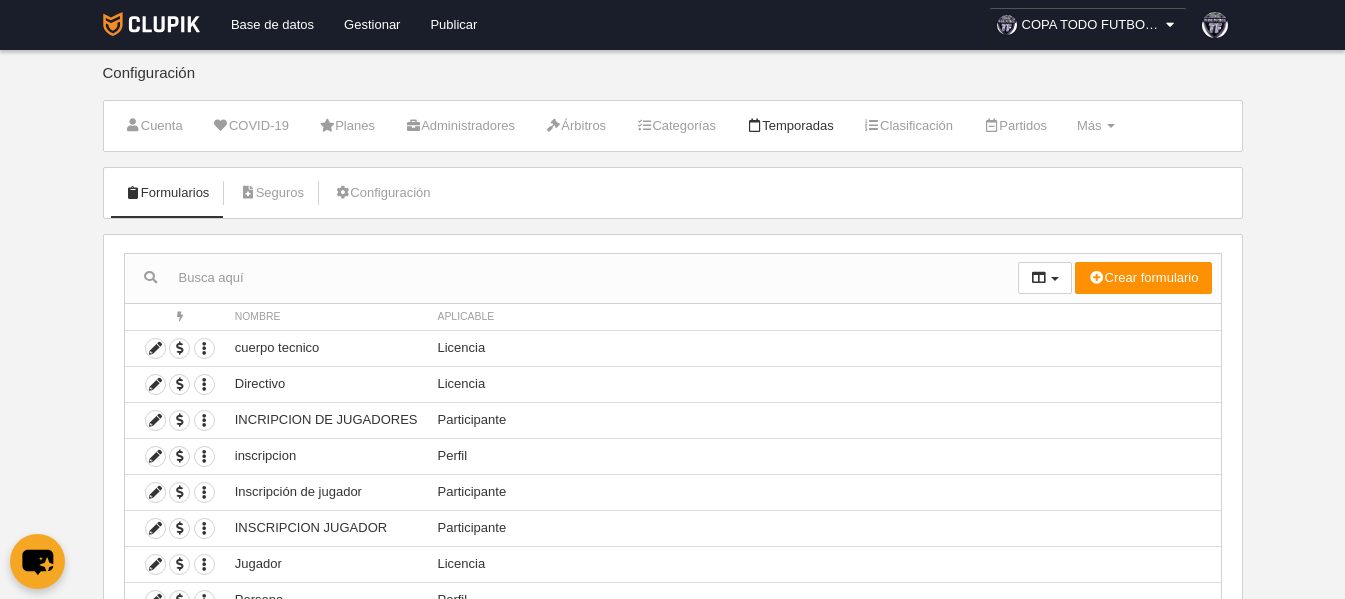 click on "Temporadas" at bounding box center [790, 126] 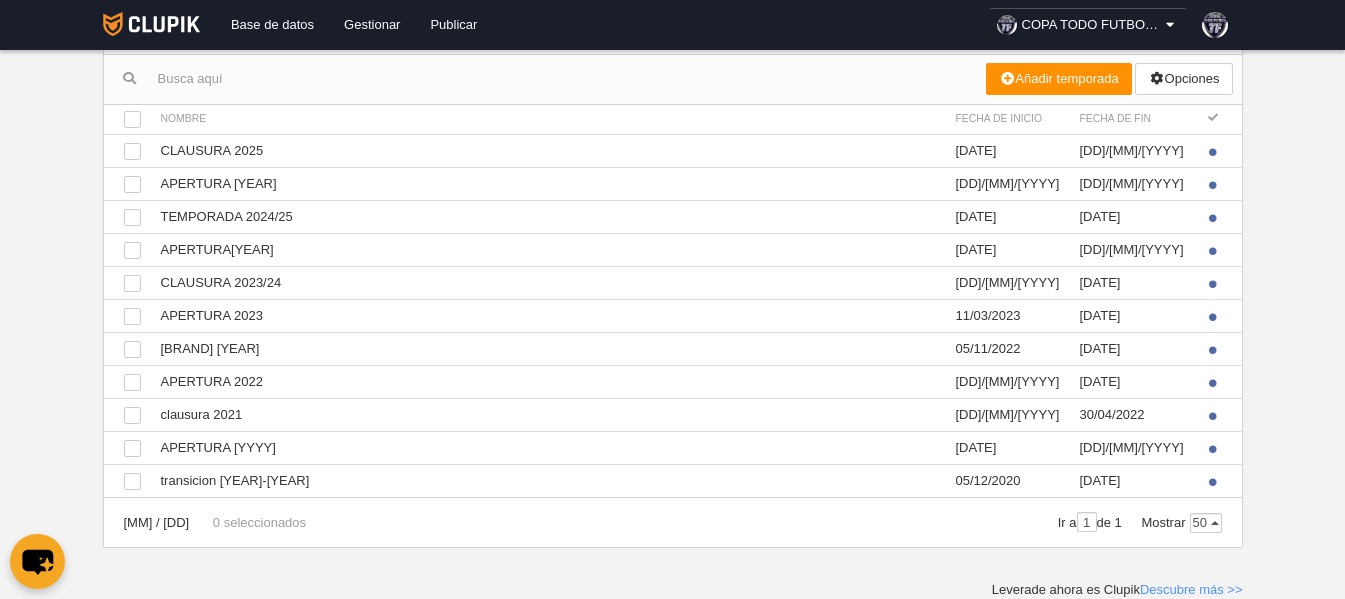 scroll, scrollTop: 0, scrollLeft: 0, axis: both 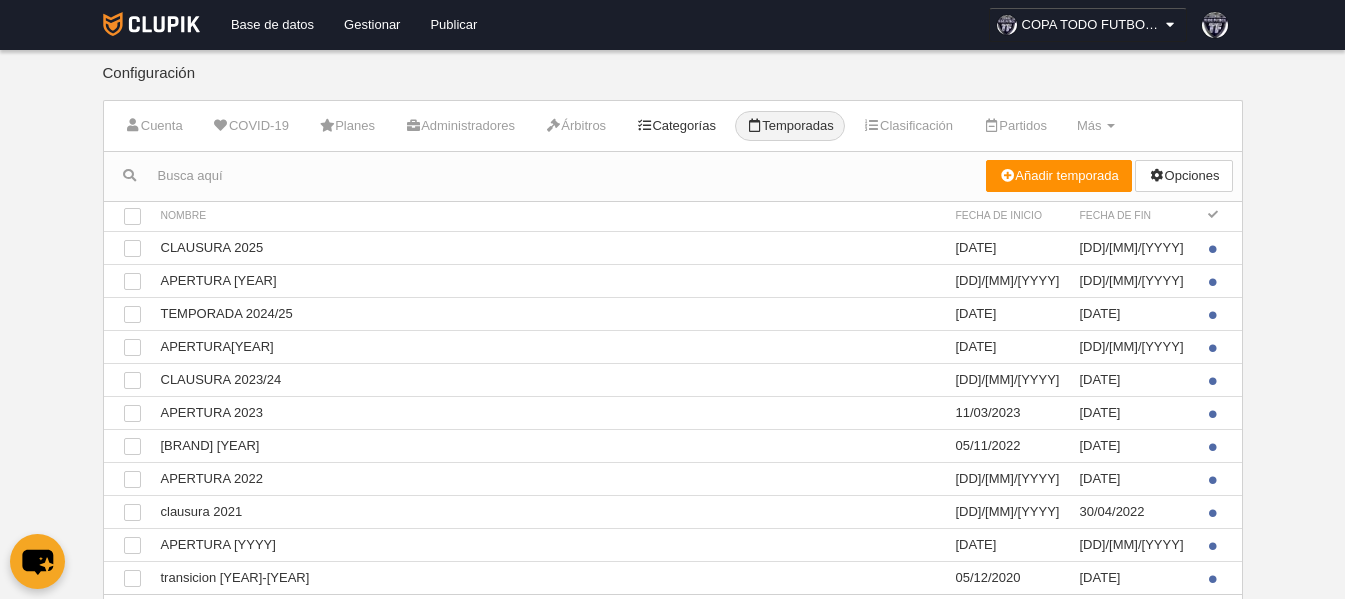 click on "Categorías" at bounding box center [676, 126] 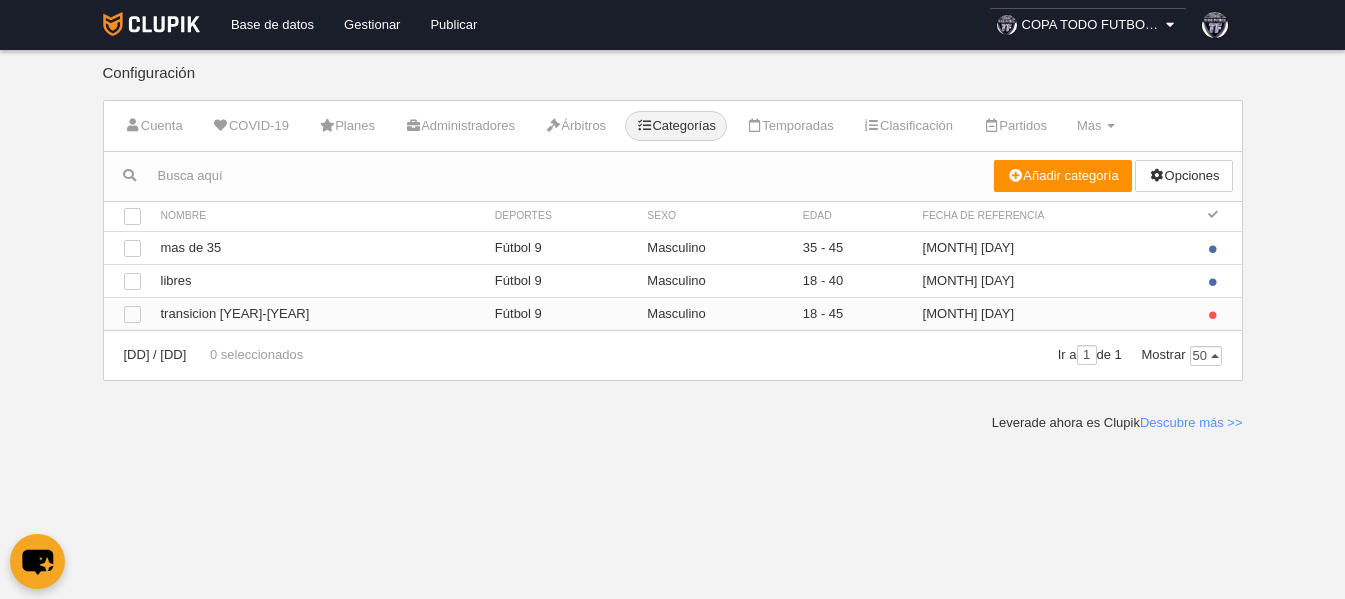 click at bounding box center [127, 313] 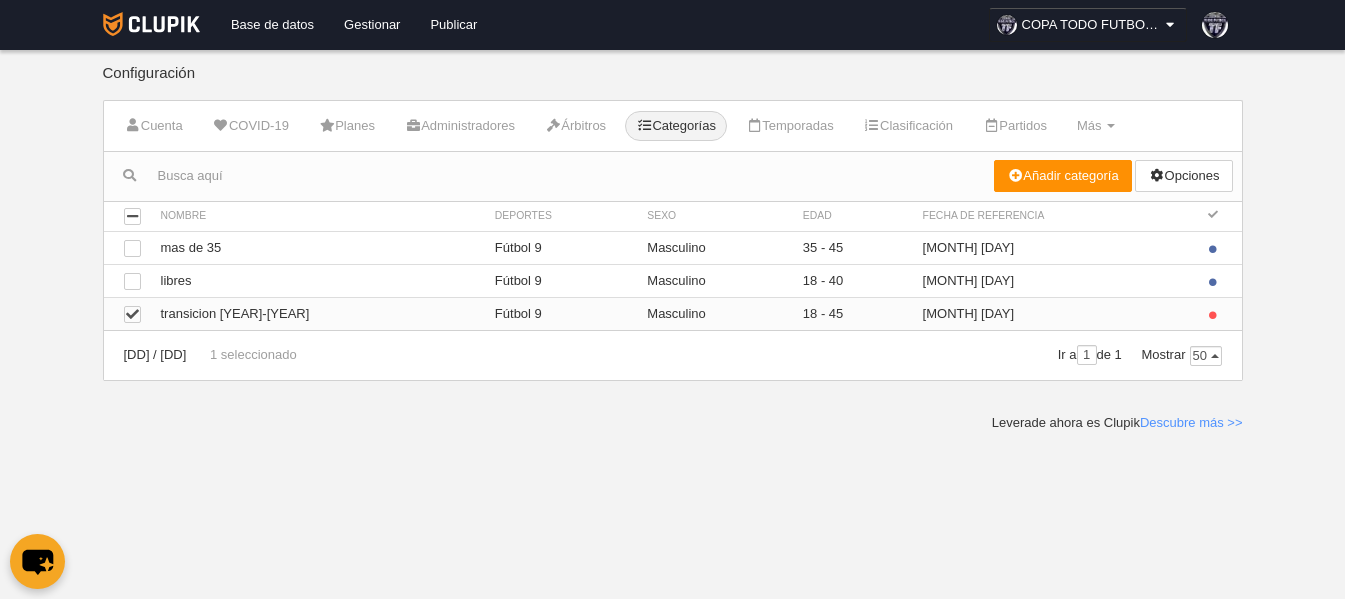 click at bounding box center [127, 313] 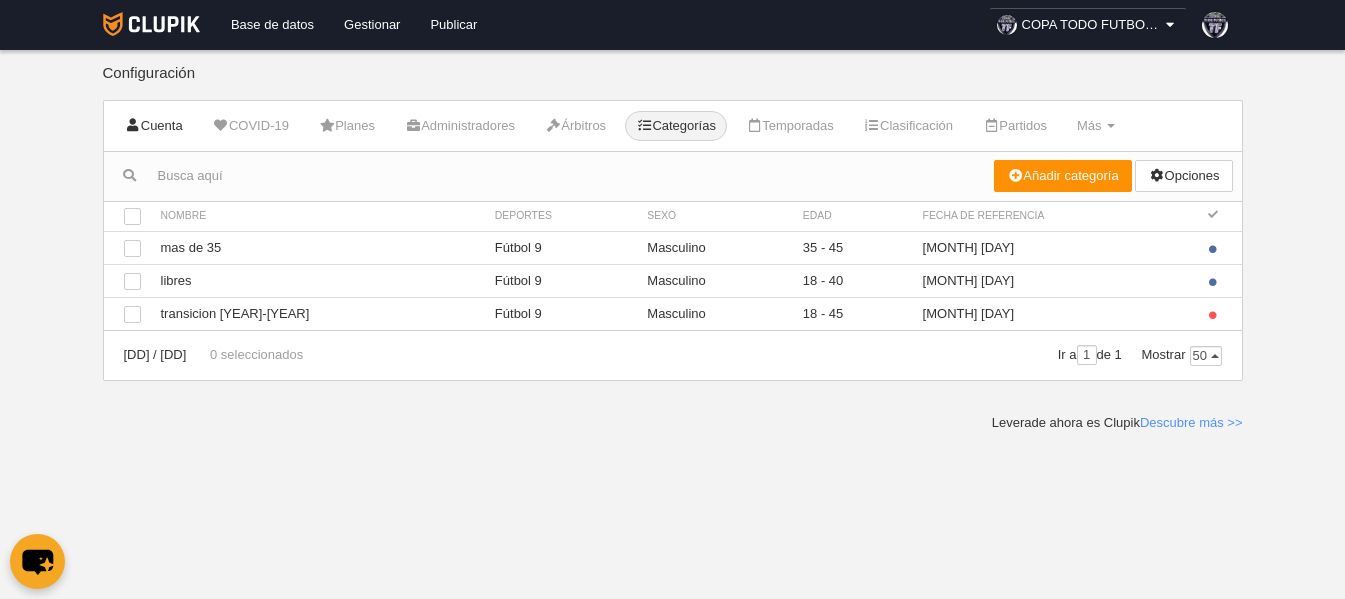 click on "Cuenta" at bounding box center (154, 126) 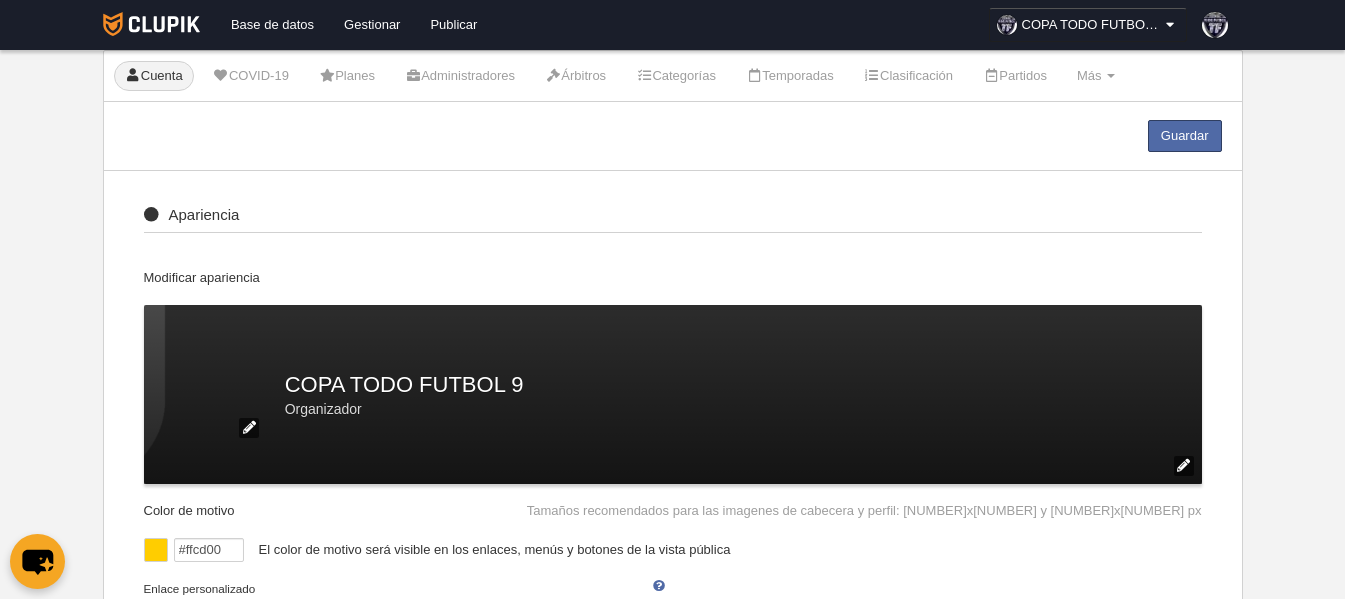 scroll, scrollTop: 0, scrollLeft: 0, axis: both 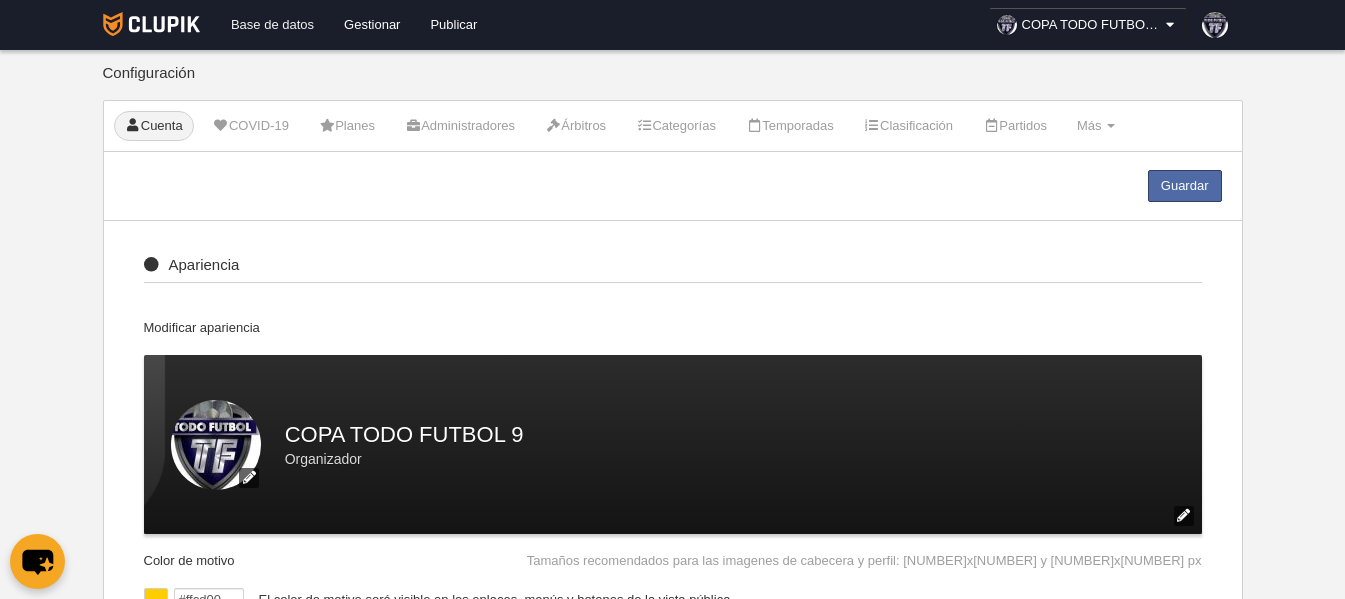 drag, startPoint x: 291, startPoint y: 14, endPoint x: 306, endPoint y: 15, distance: 15.033297 